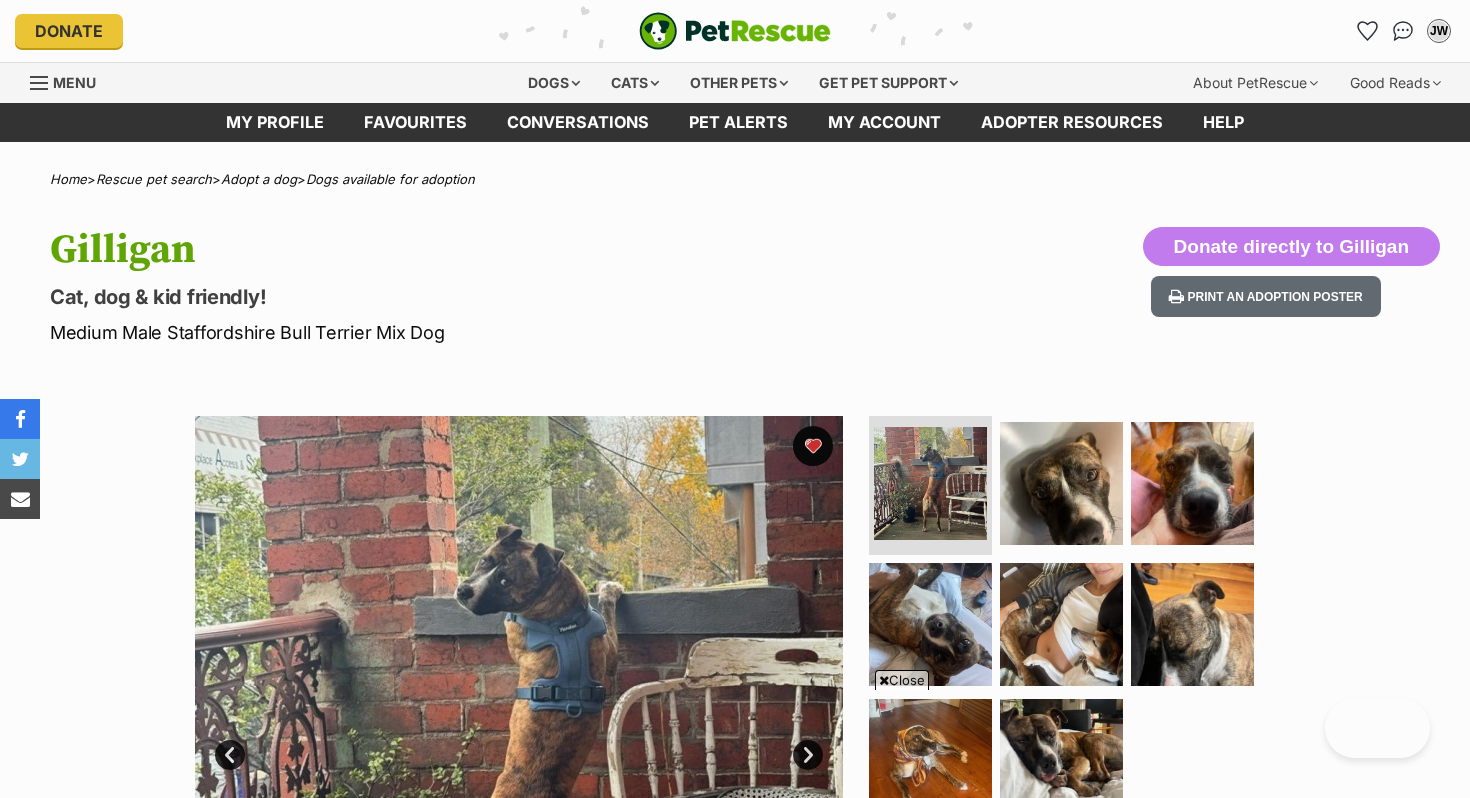 scroll, scrollTop: 352, scrollLeft: 0, axis: vertical 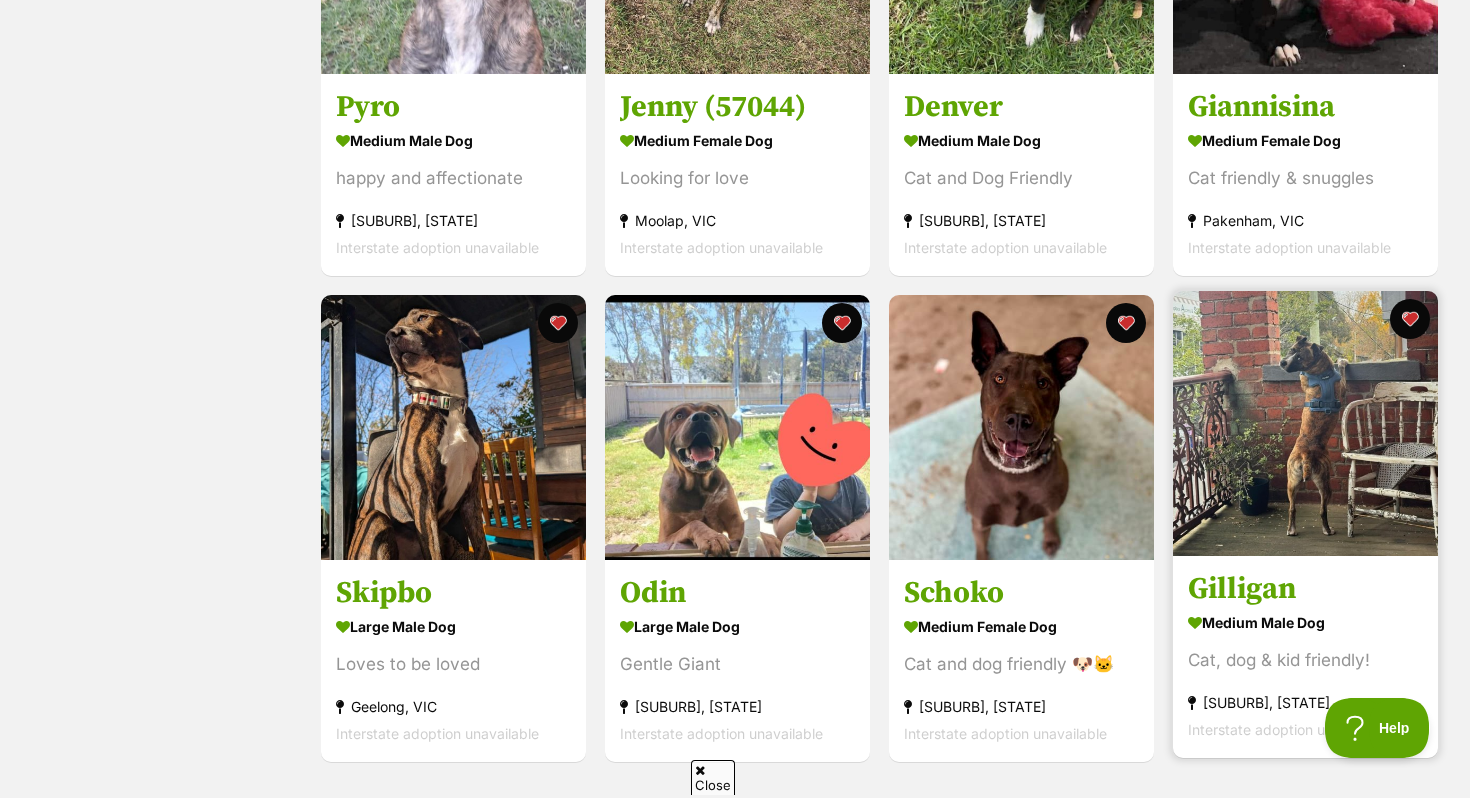 click at bounding box center [1305, 423] 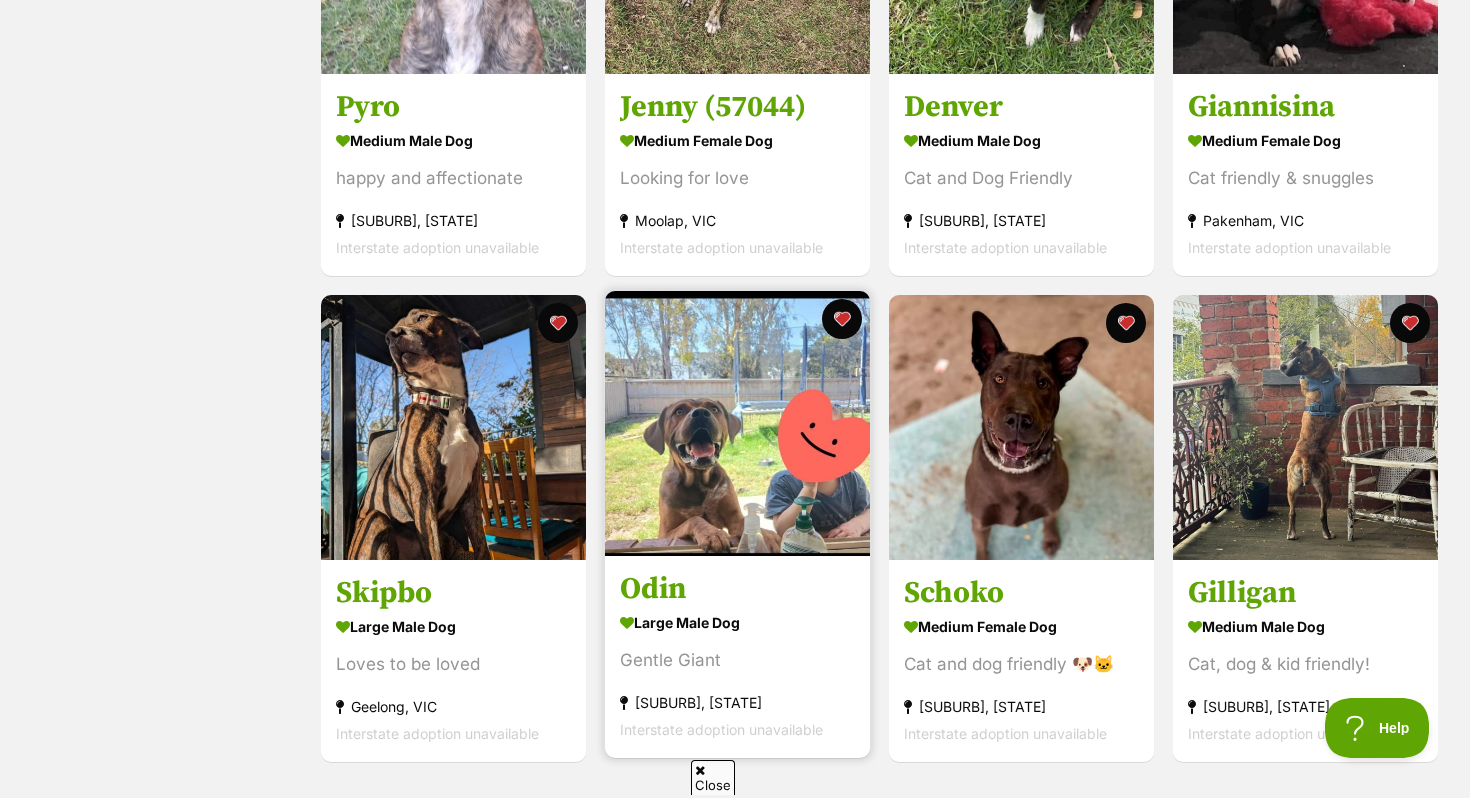 click at bounding box center [737, 423] 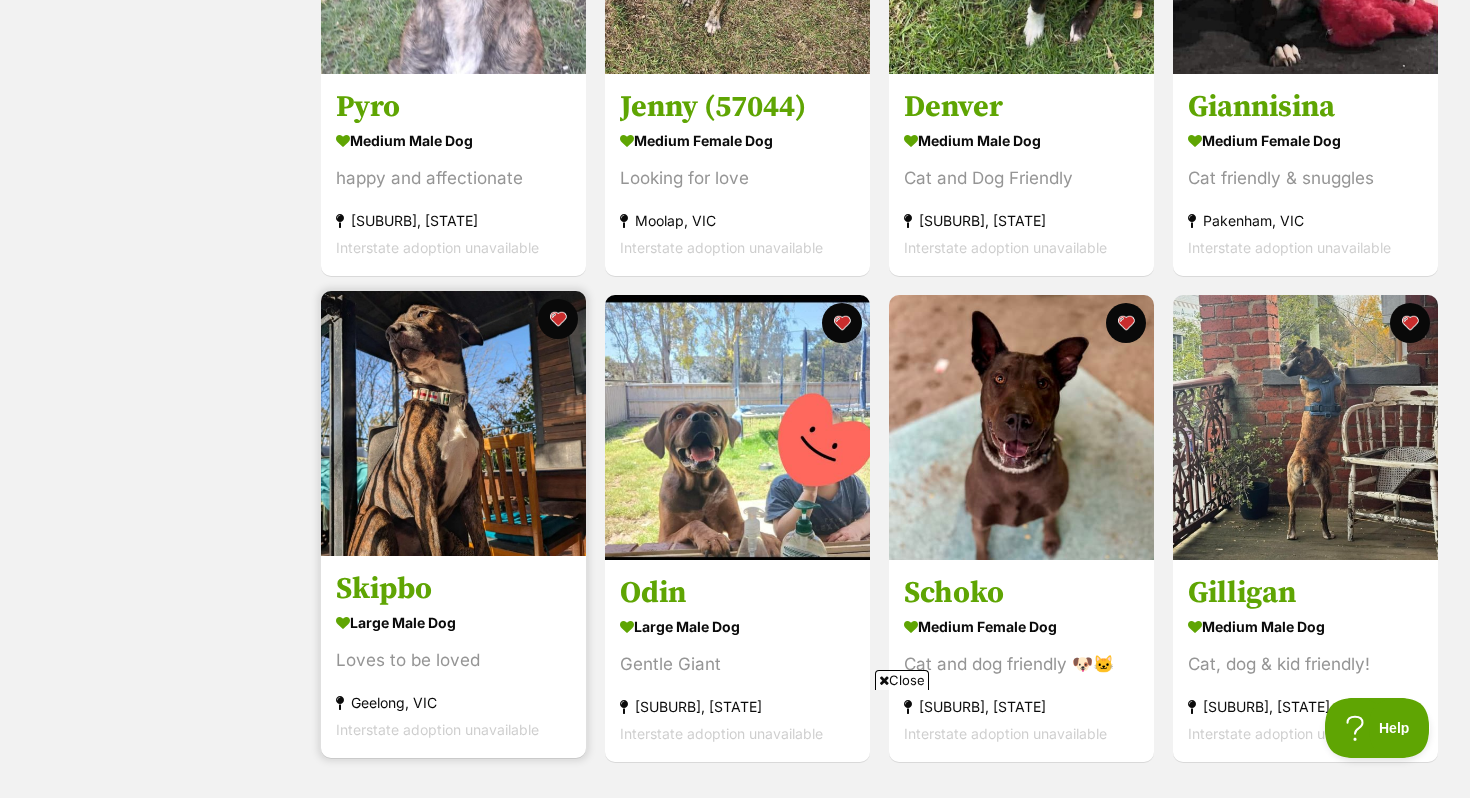 click at bounding box center (453, 423) 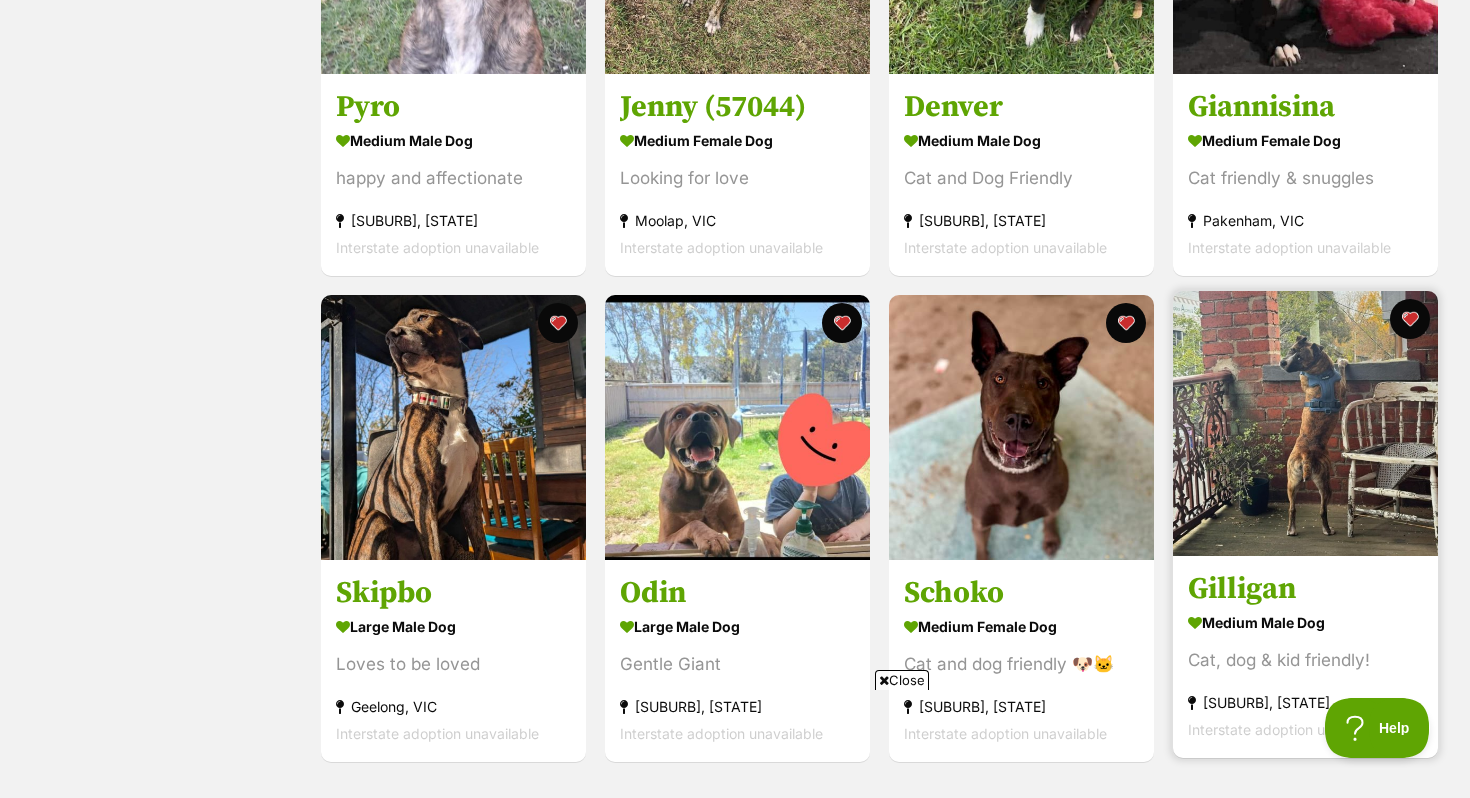 click at bounding box center (1305, 423) 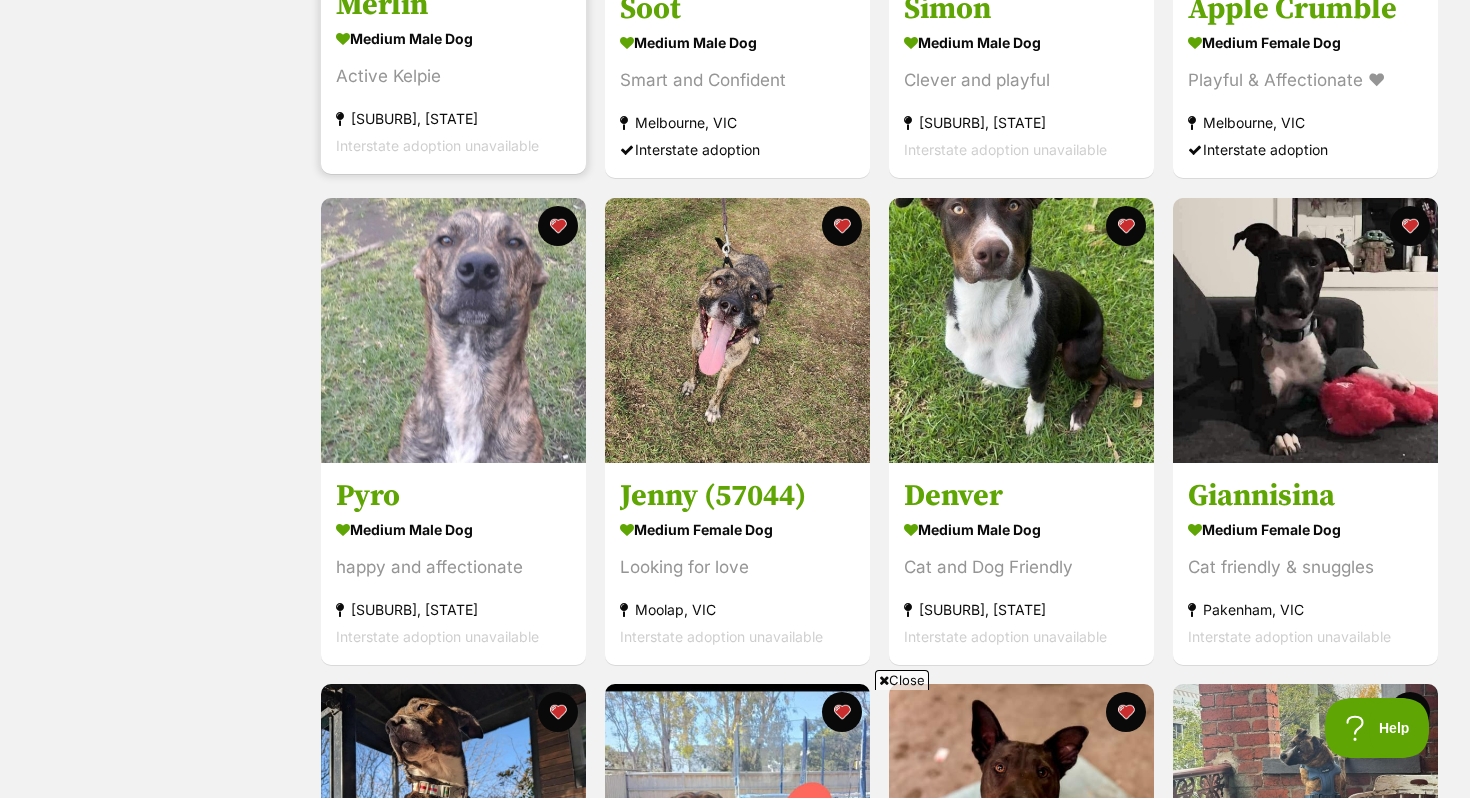 scroll, scrollTop: 700, scrollLeft: 0, axis: vertical 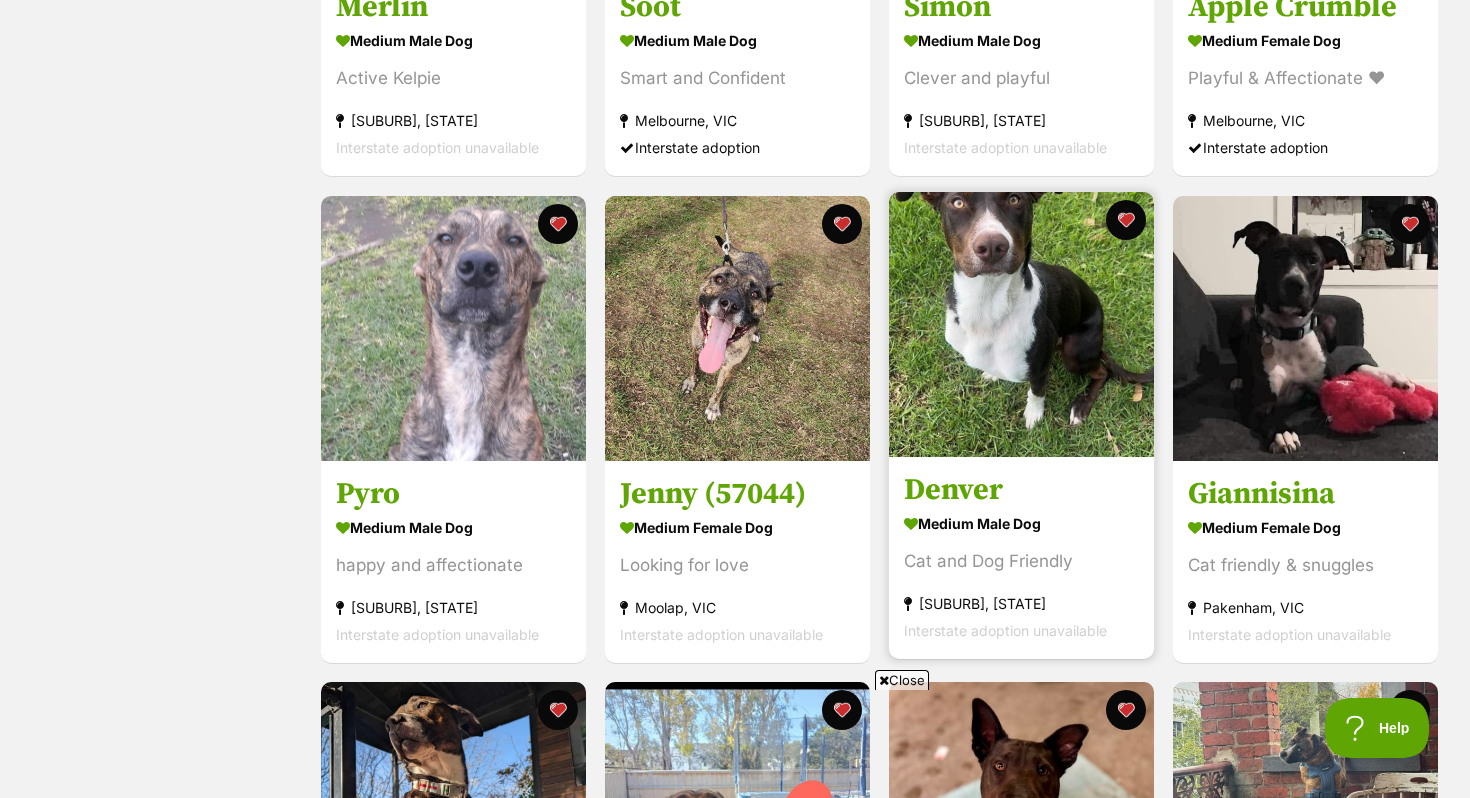 click at bounding box center [1021, 324] 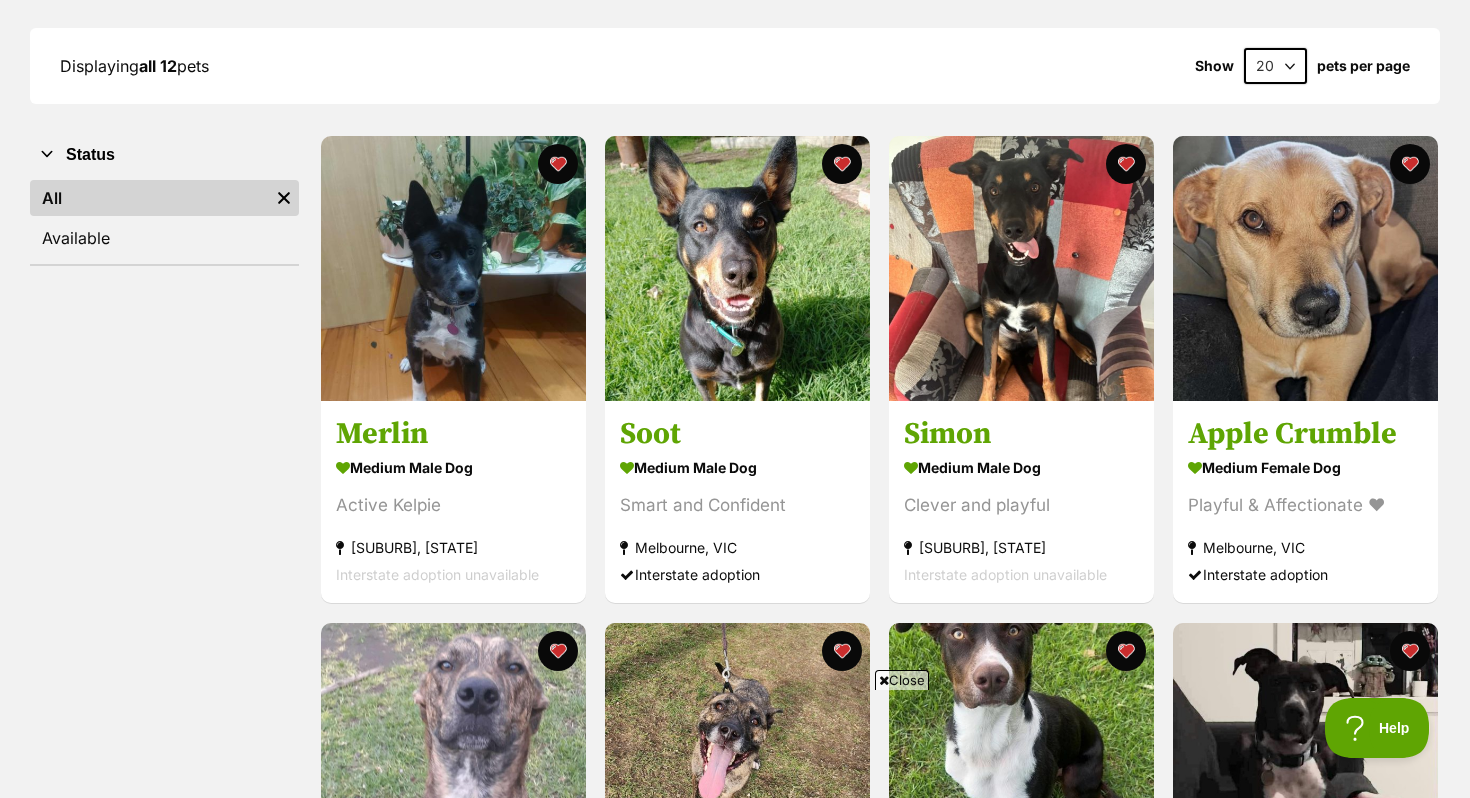 scroll, scrollTop: 0, scrollLeft: 0, axis: both 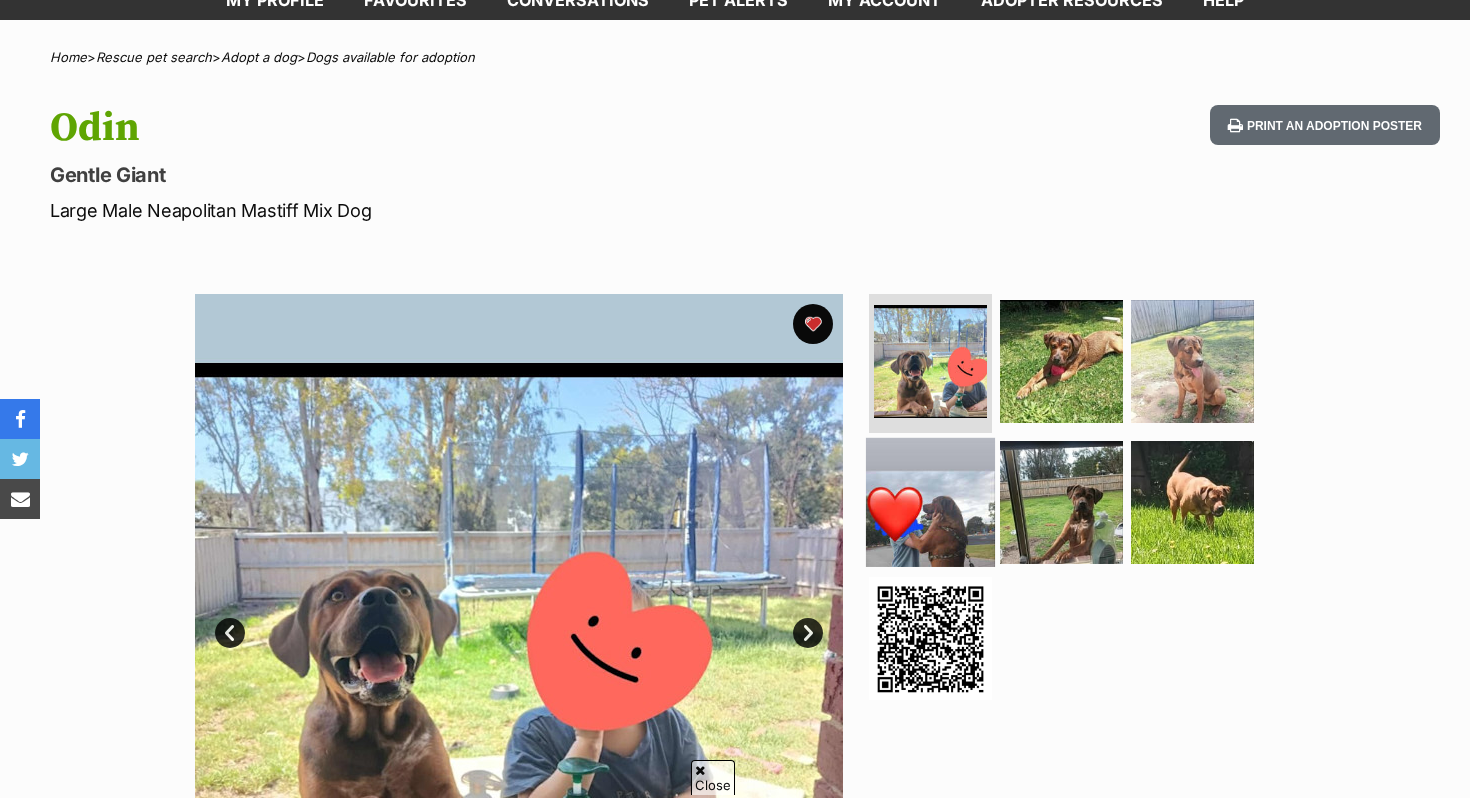 click at bounding box center [930, 502] 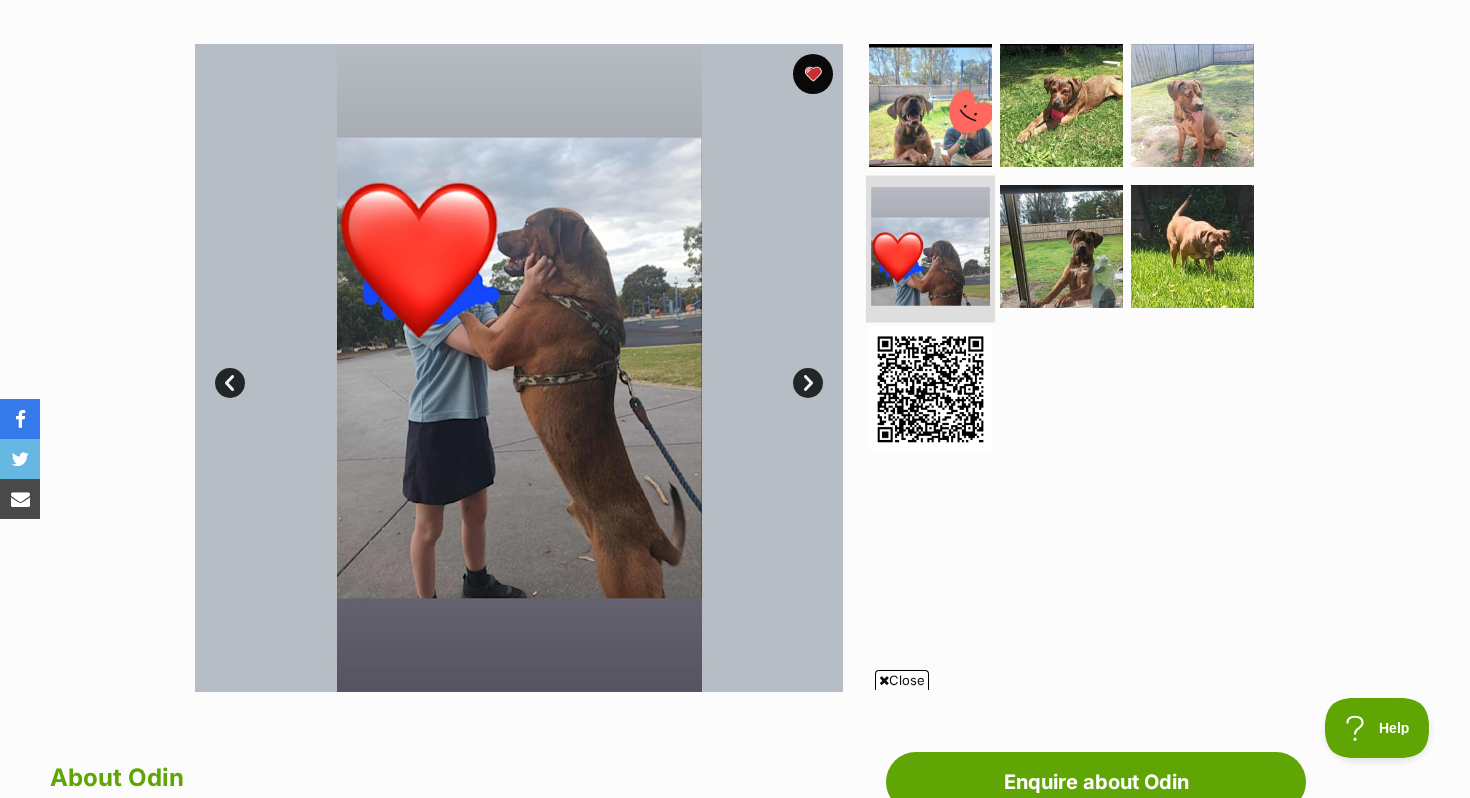scroll, scrollTop: 0, scrollLeft: 0, axis: both 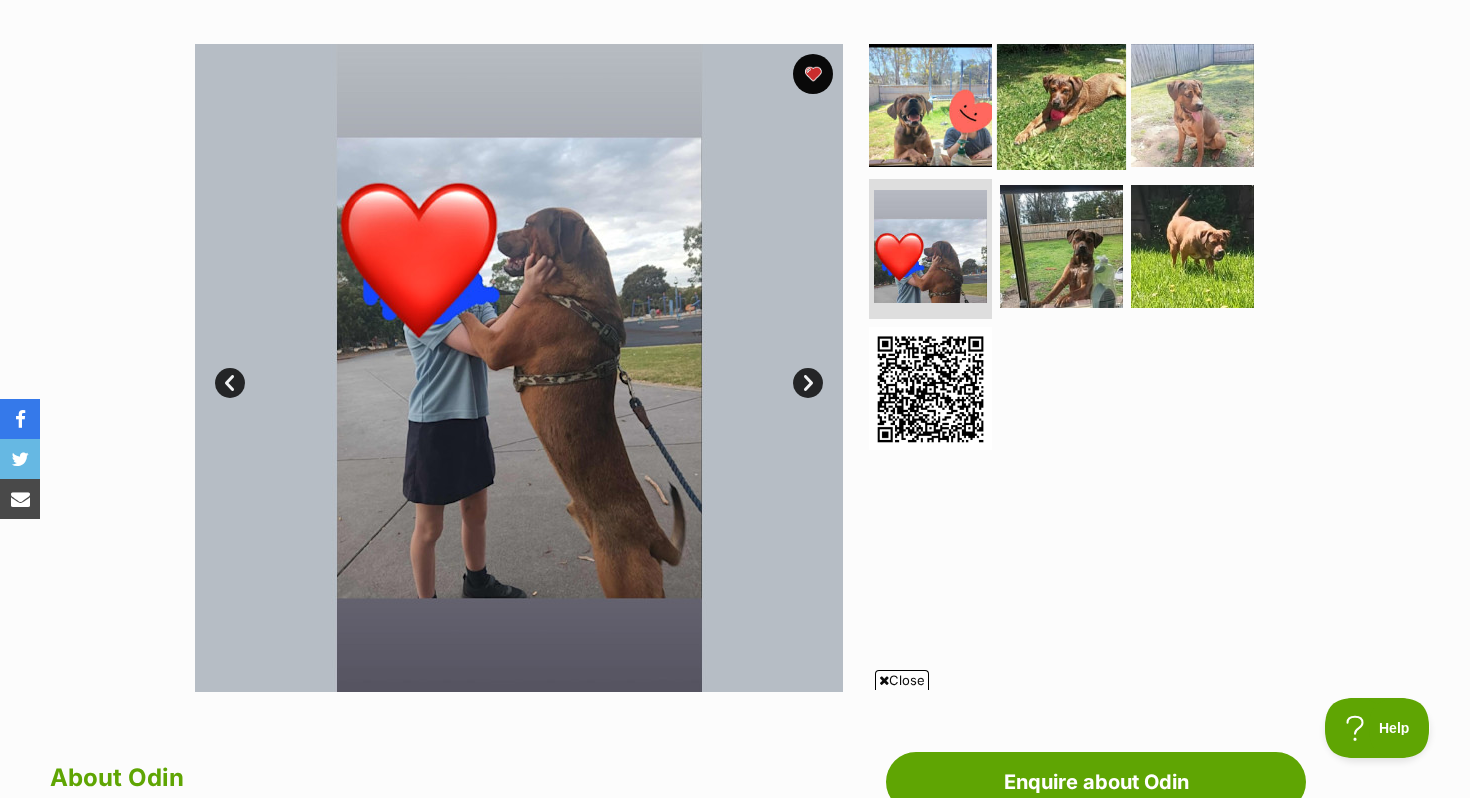 click at bounding box center (1061, 104) 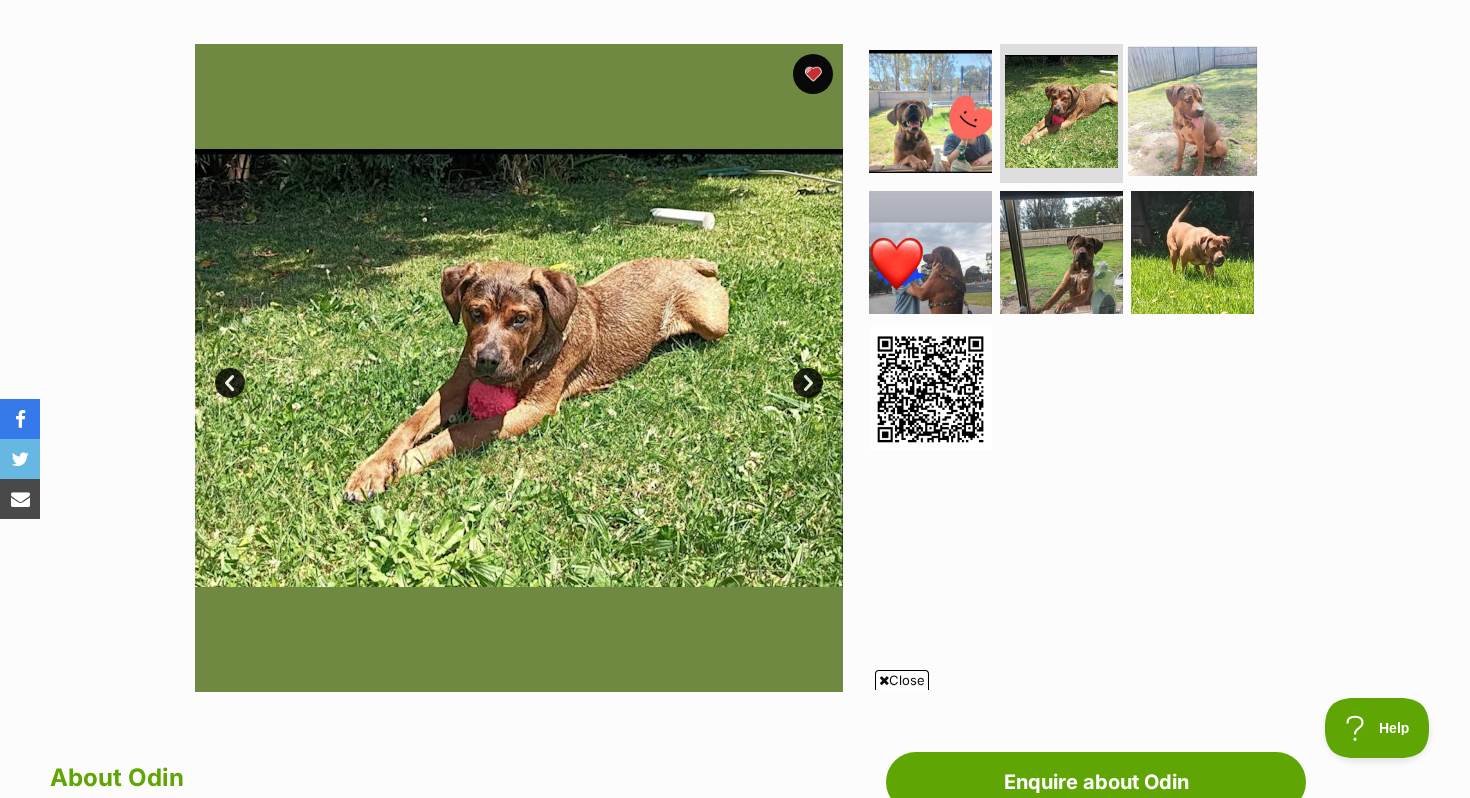 click at bounding box center (1192, 110) 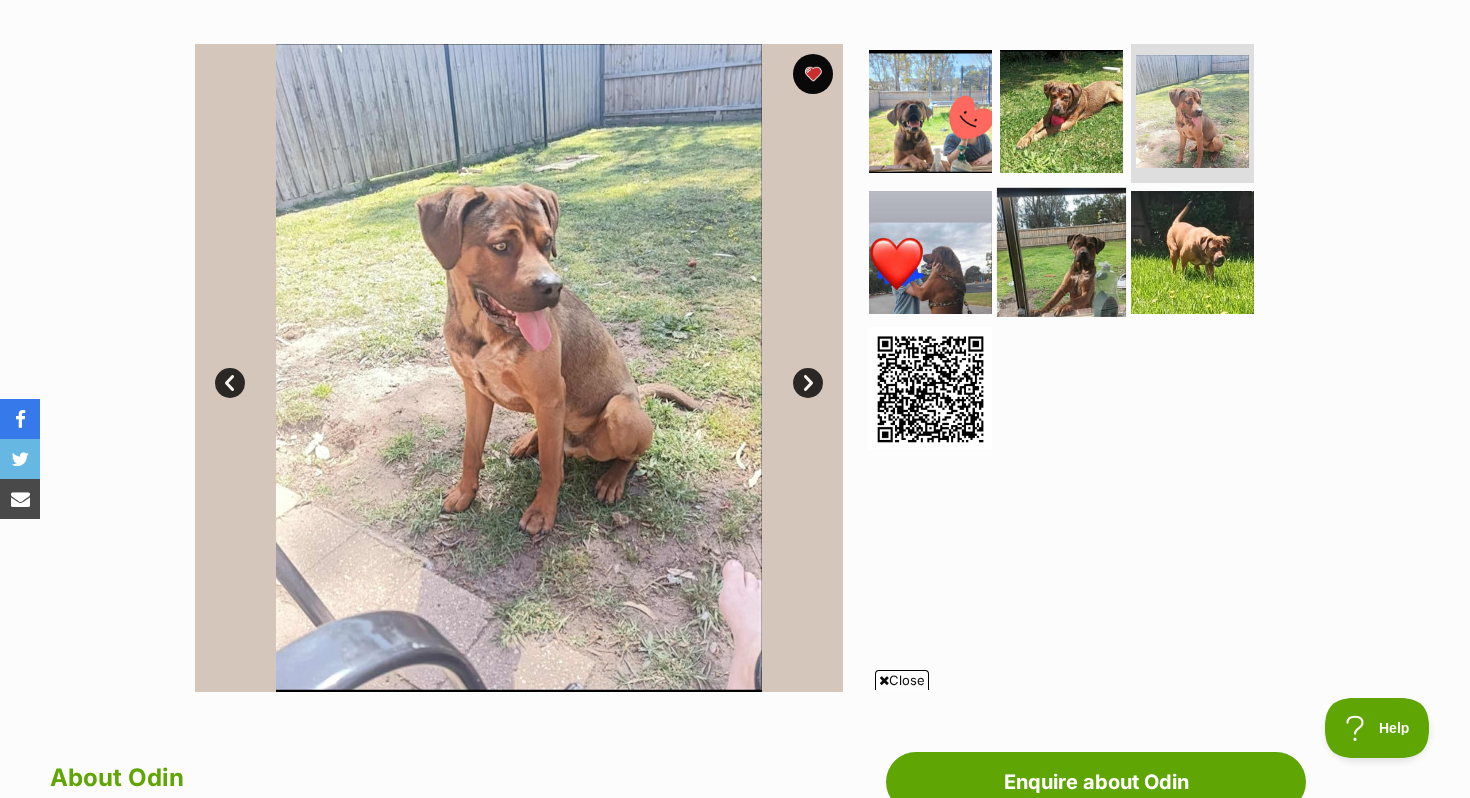click at bounding box center [1061, 252] 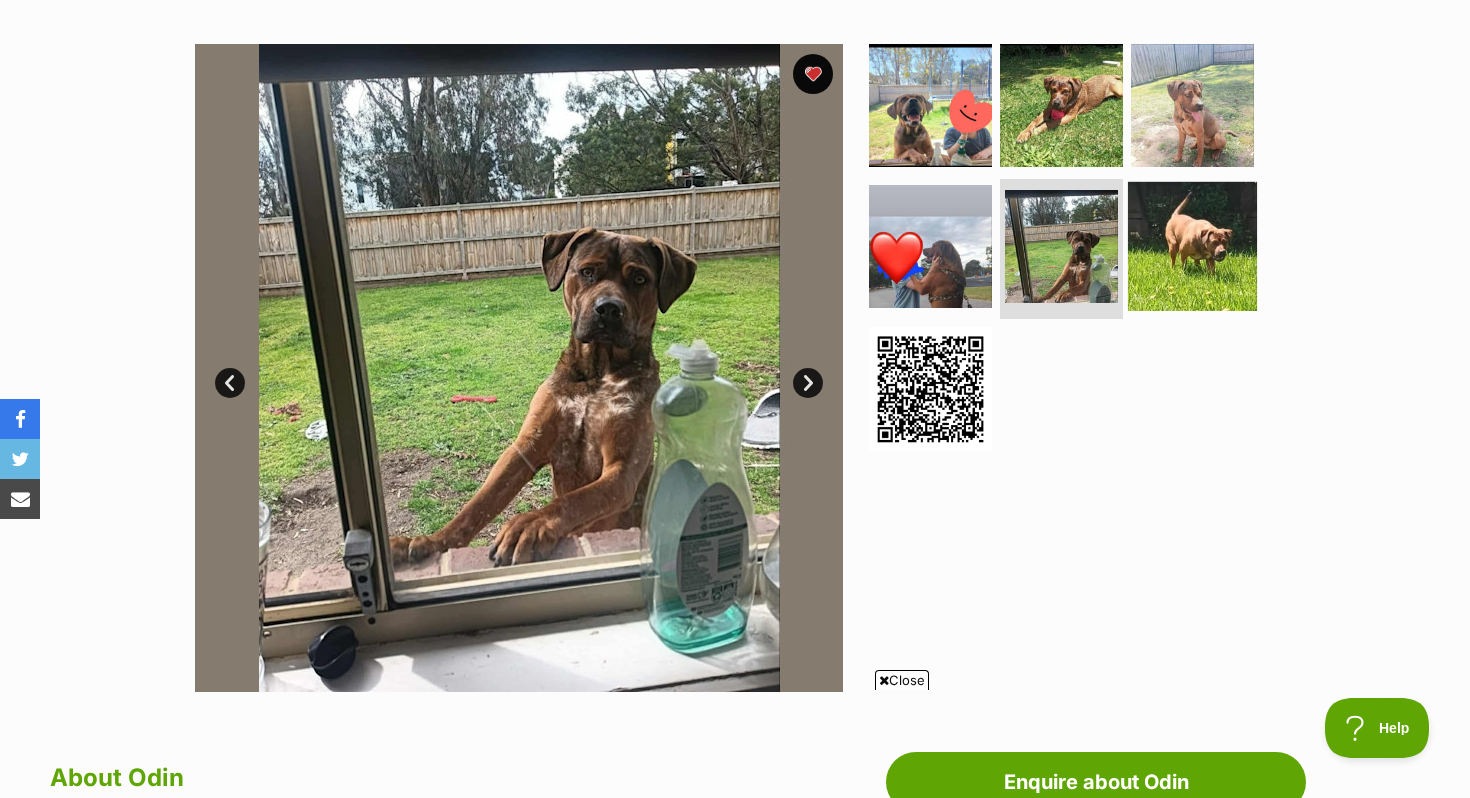 click at bounding box center (1192, 246) 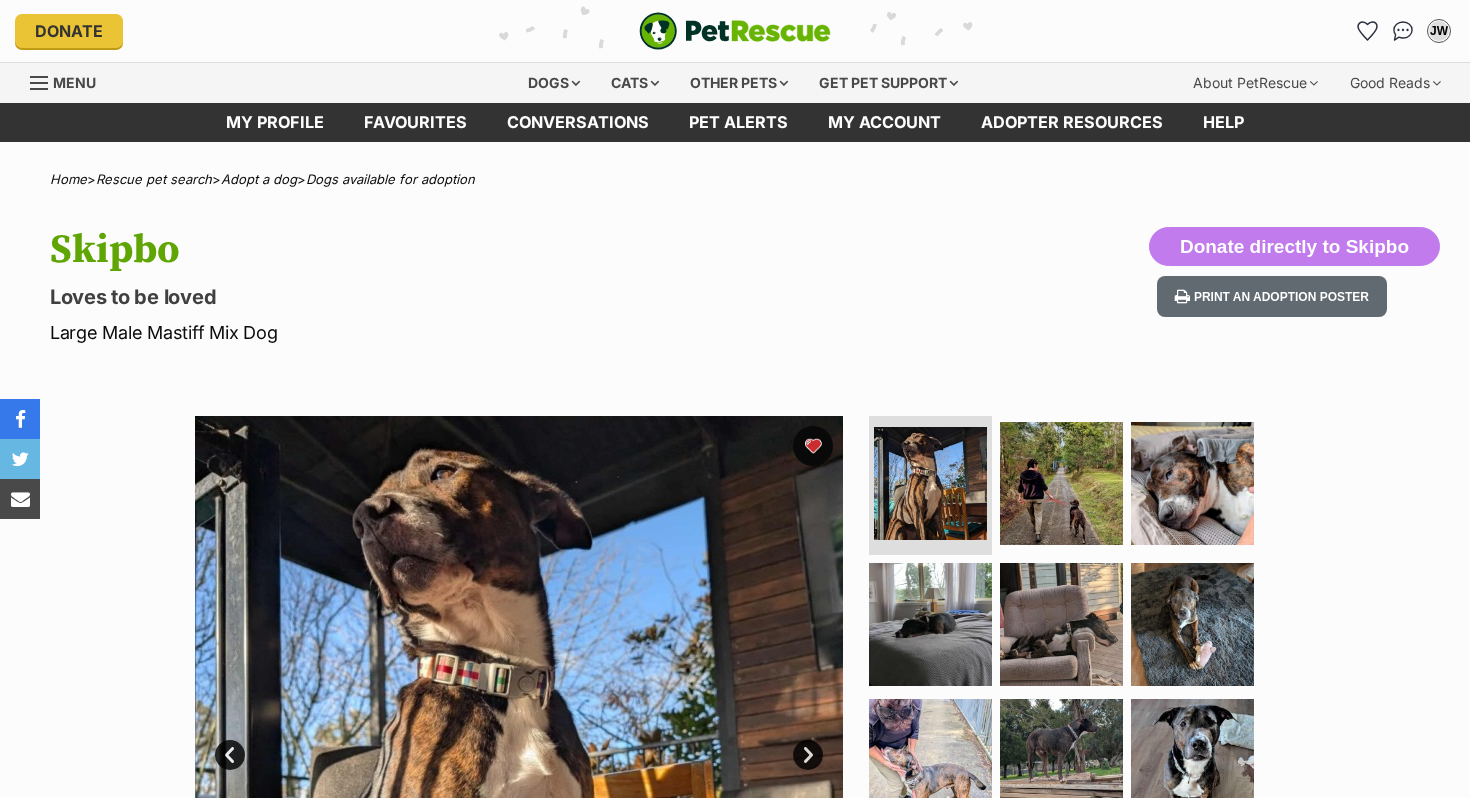 scroll, scrollTop: 0, scrollLeft: 0, axis: both 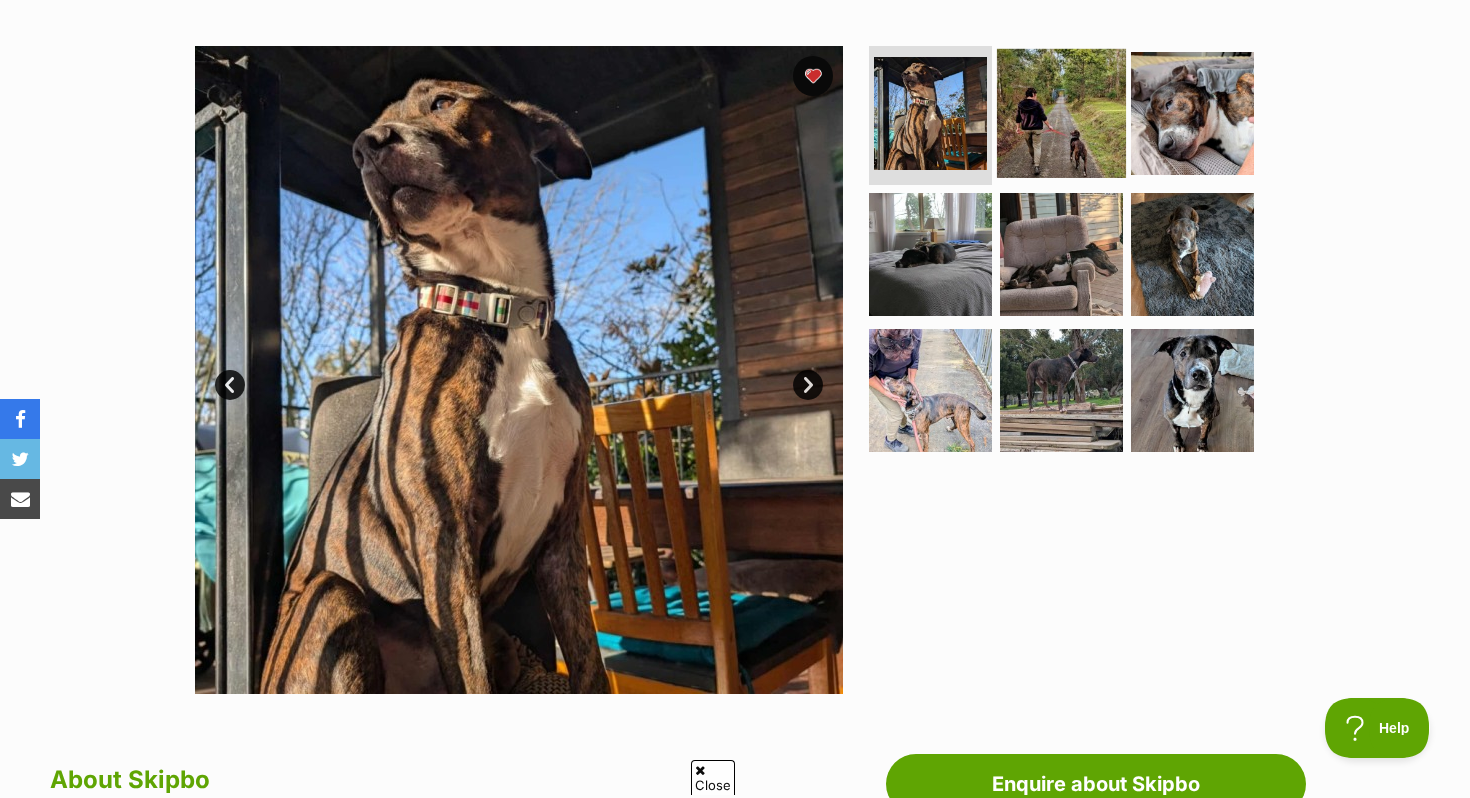 click at bounding box center [1061, 112] 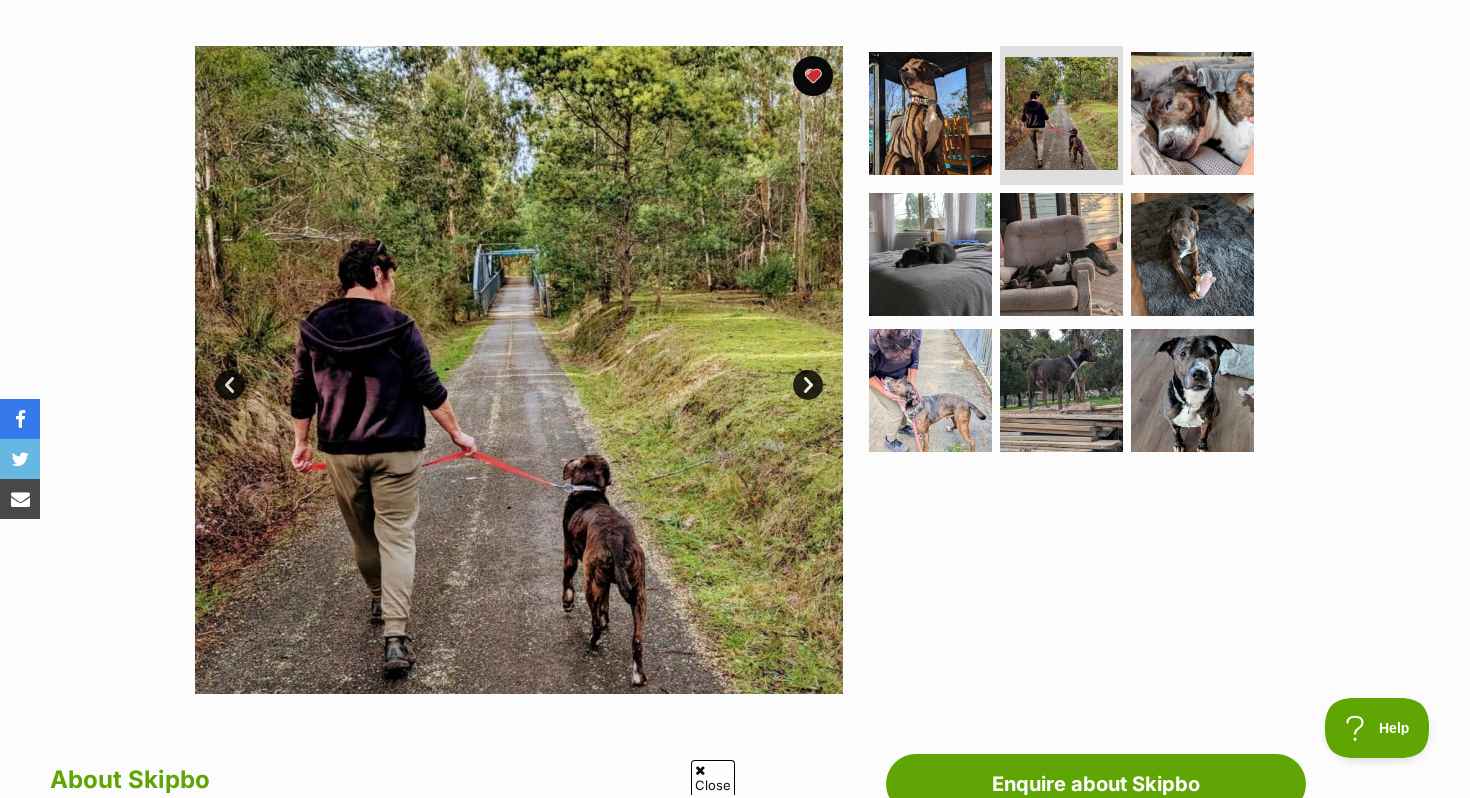 scroll, scrollTop: 0, scrollLeft: 0, axis: both 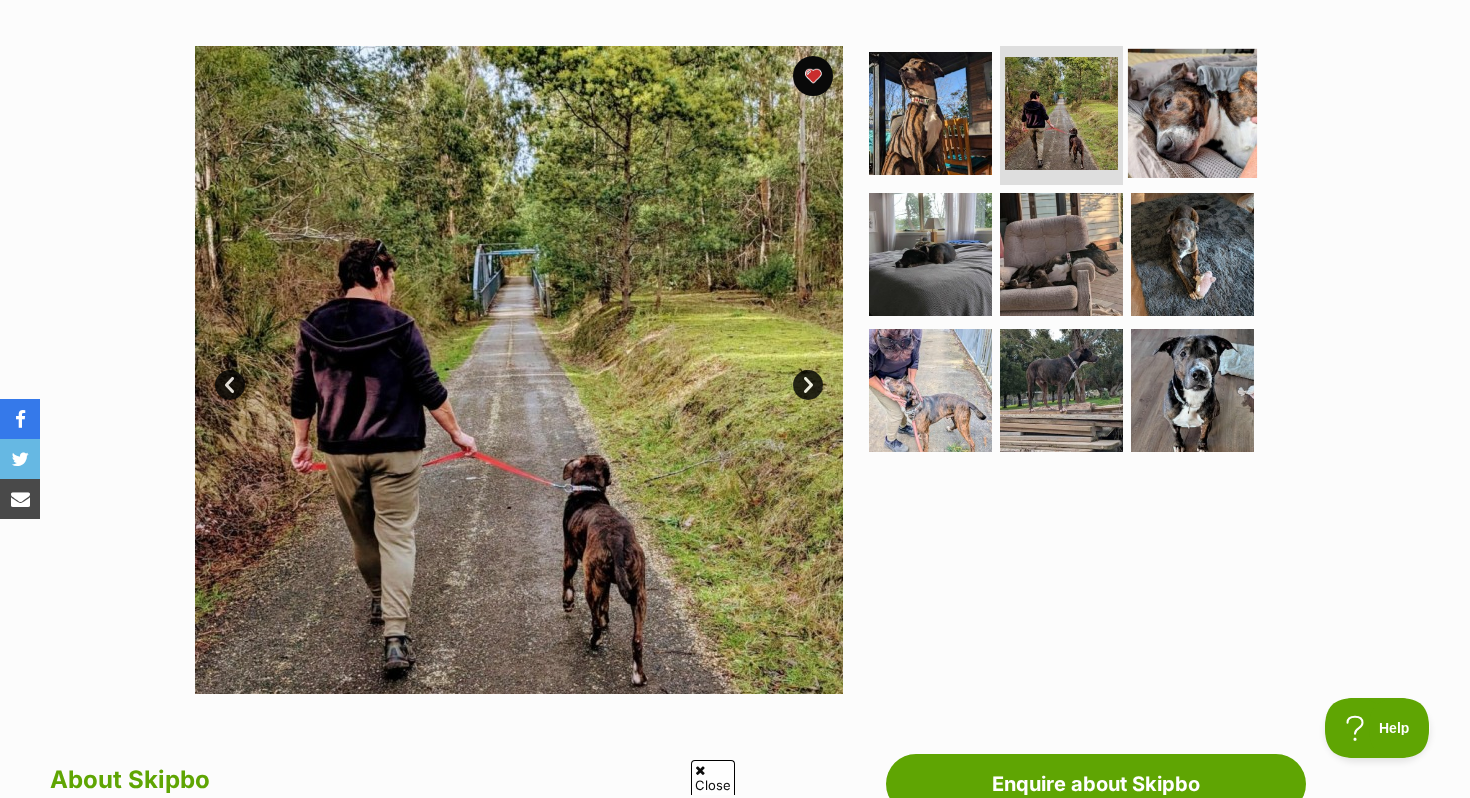 click at bounding box center [1192, 112] 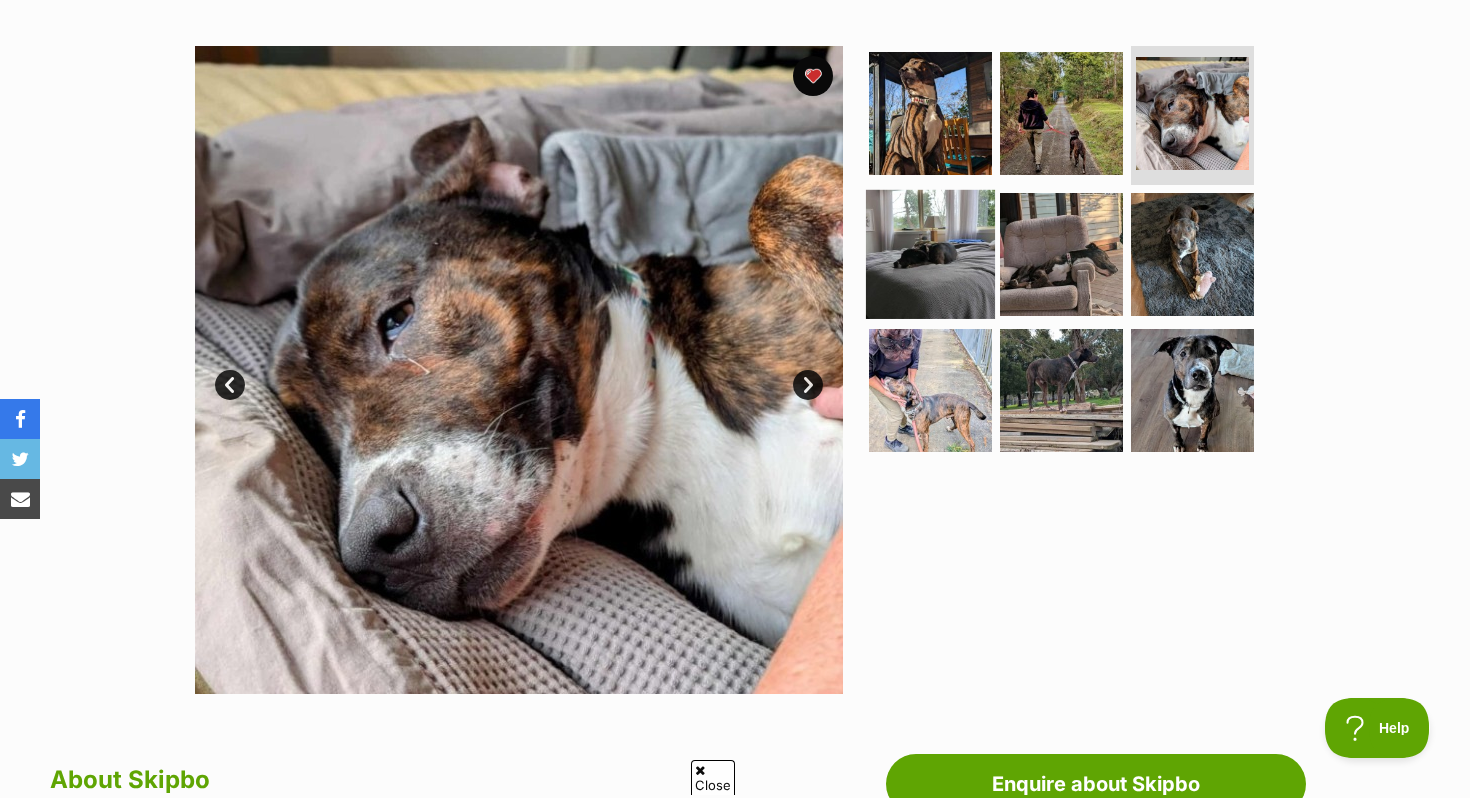 click at bounding box center (930, 254) 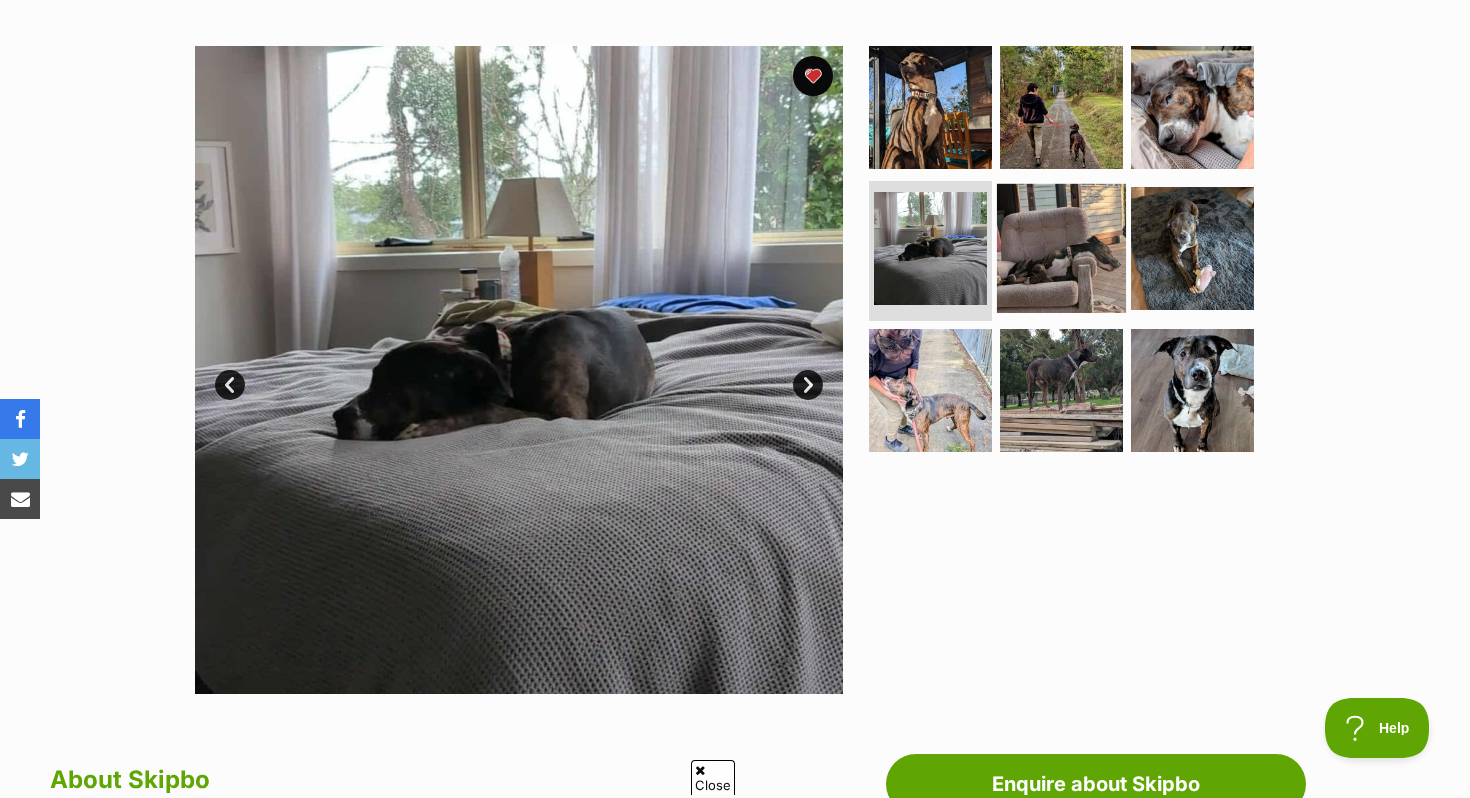 click at bounding box center [1061, 248] 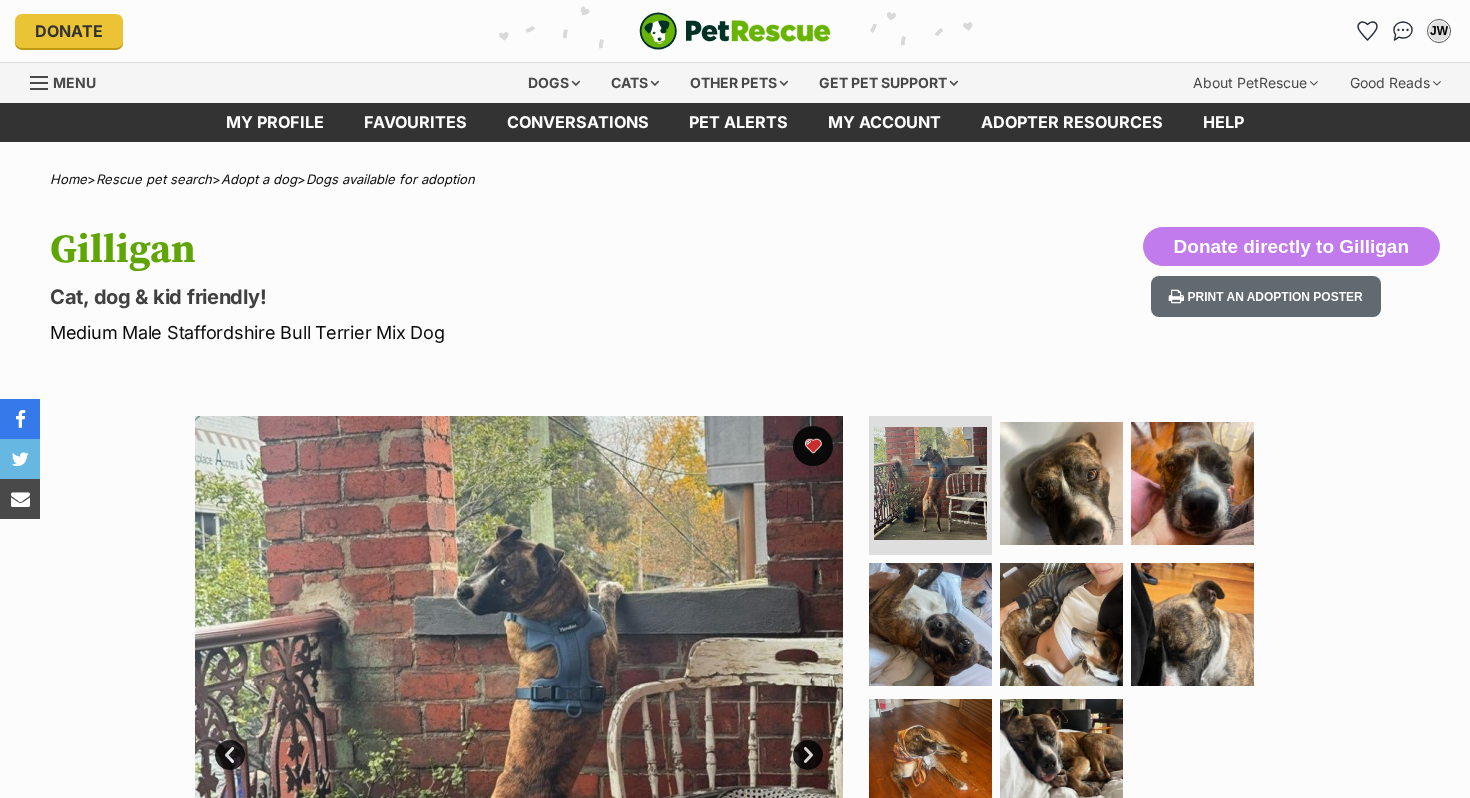 scroll, scrollTop: 0, scrollLeft: 0, axis: both 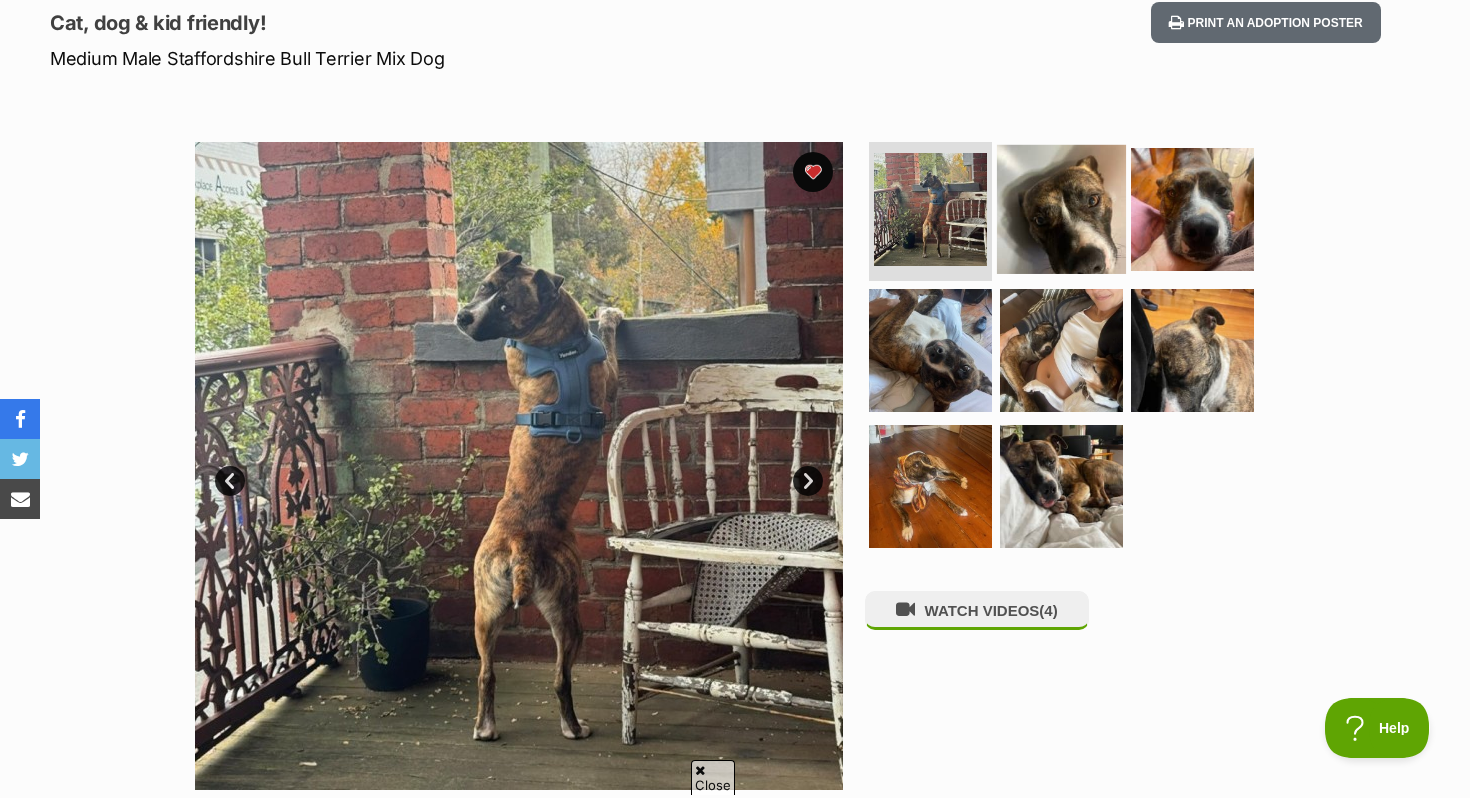click at bounding box center (1061, 208) 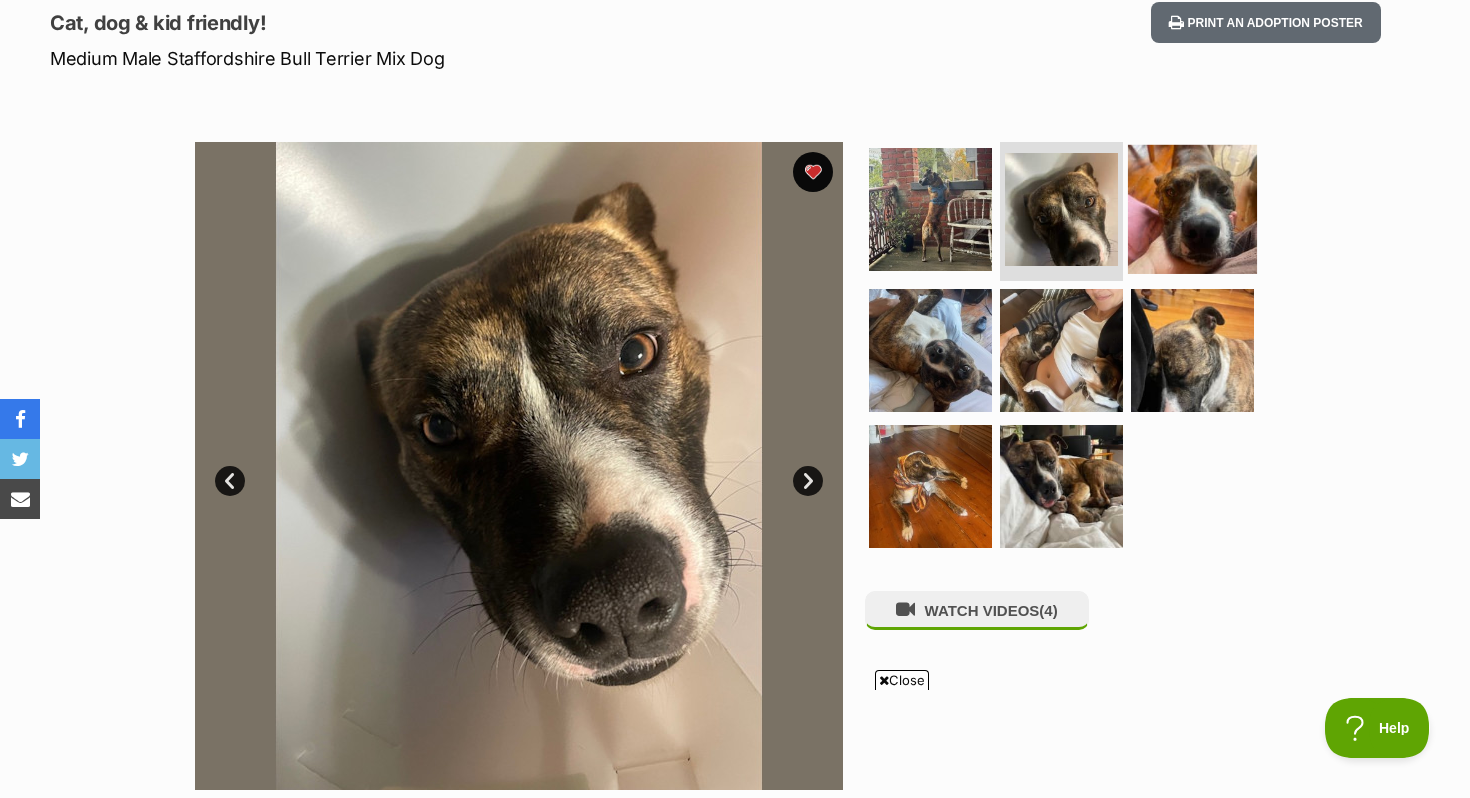 scroll, scrollTop: 0, scrollLeft: 0, axis: both 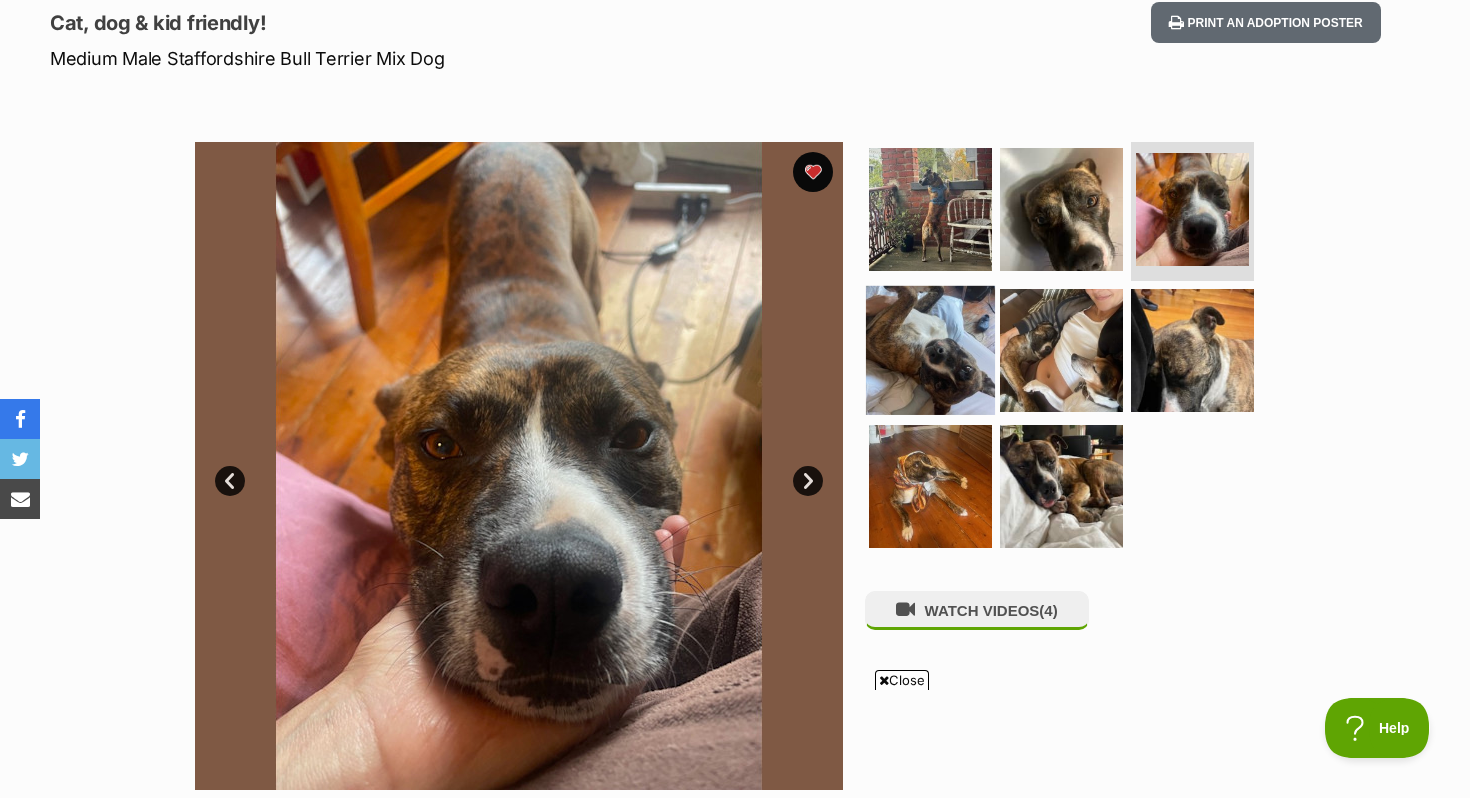 click at bounding box center [930, 350] 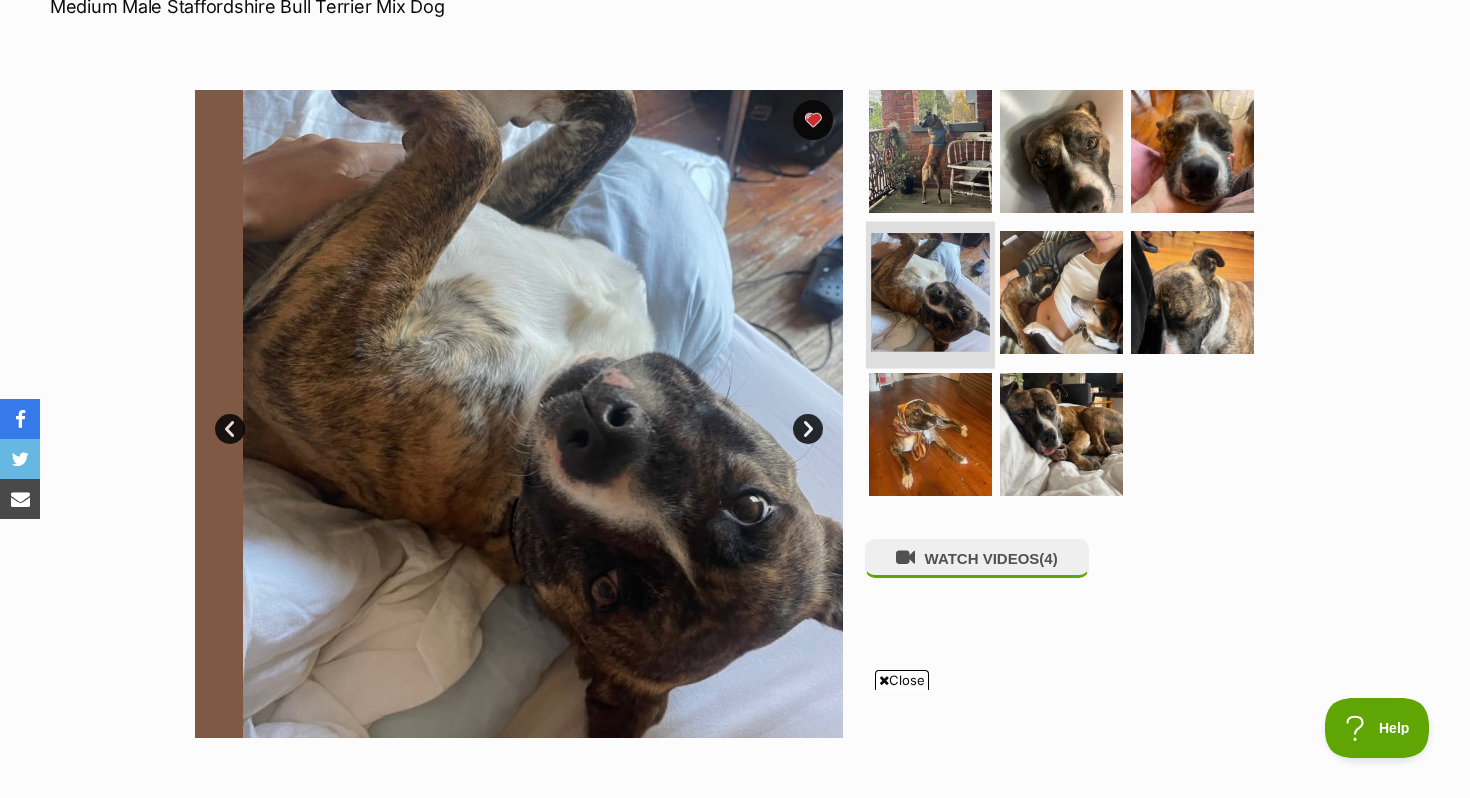 scroll, scrollTop: 331, scrollLeft: 0, axis: vertical 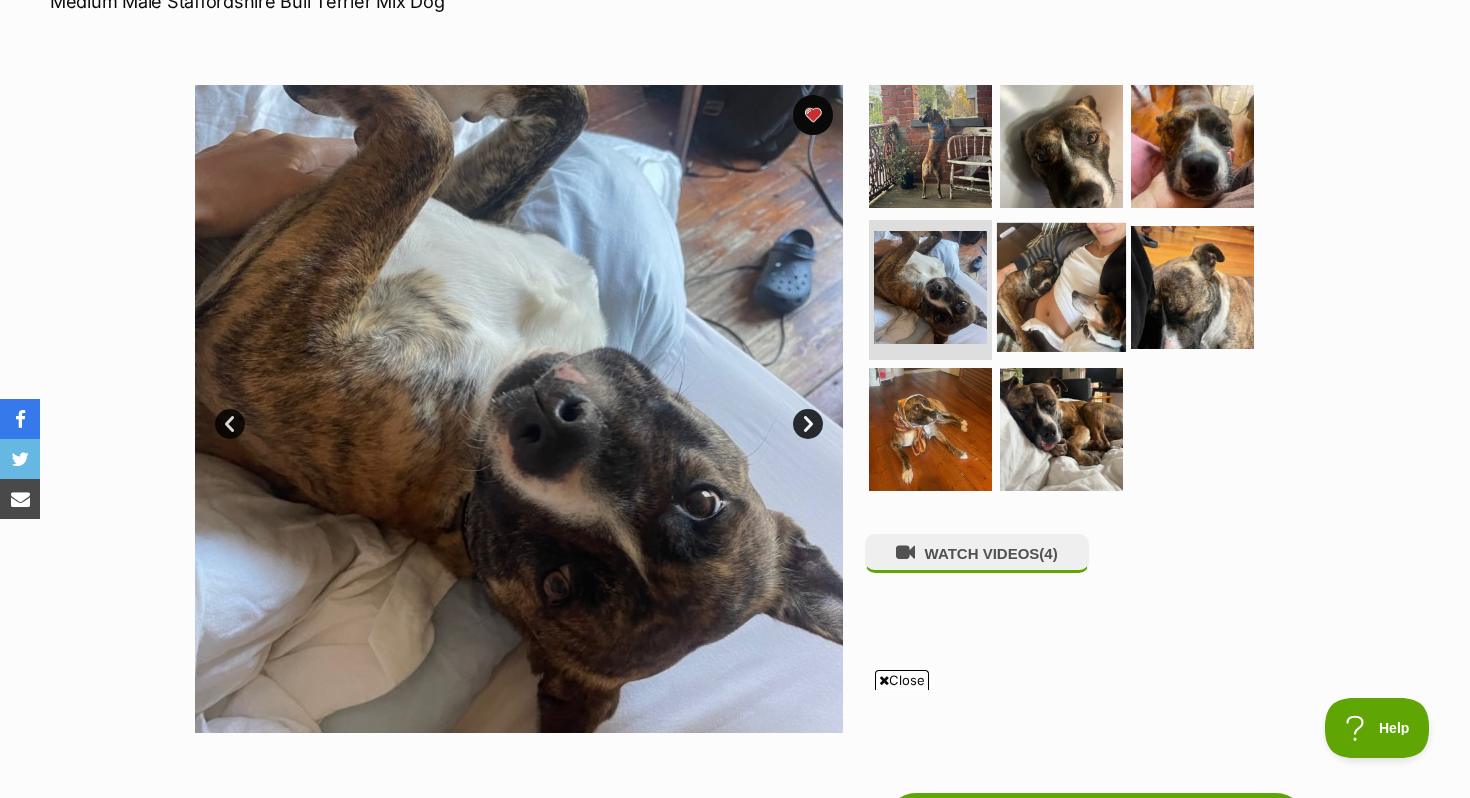 click at bounding box center (1061, 287) 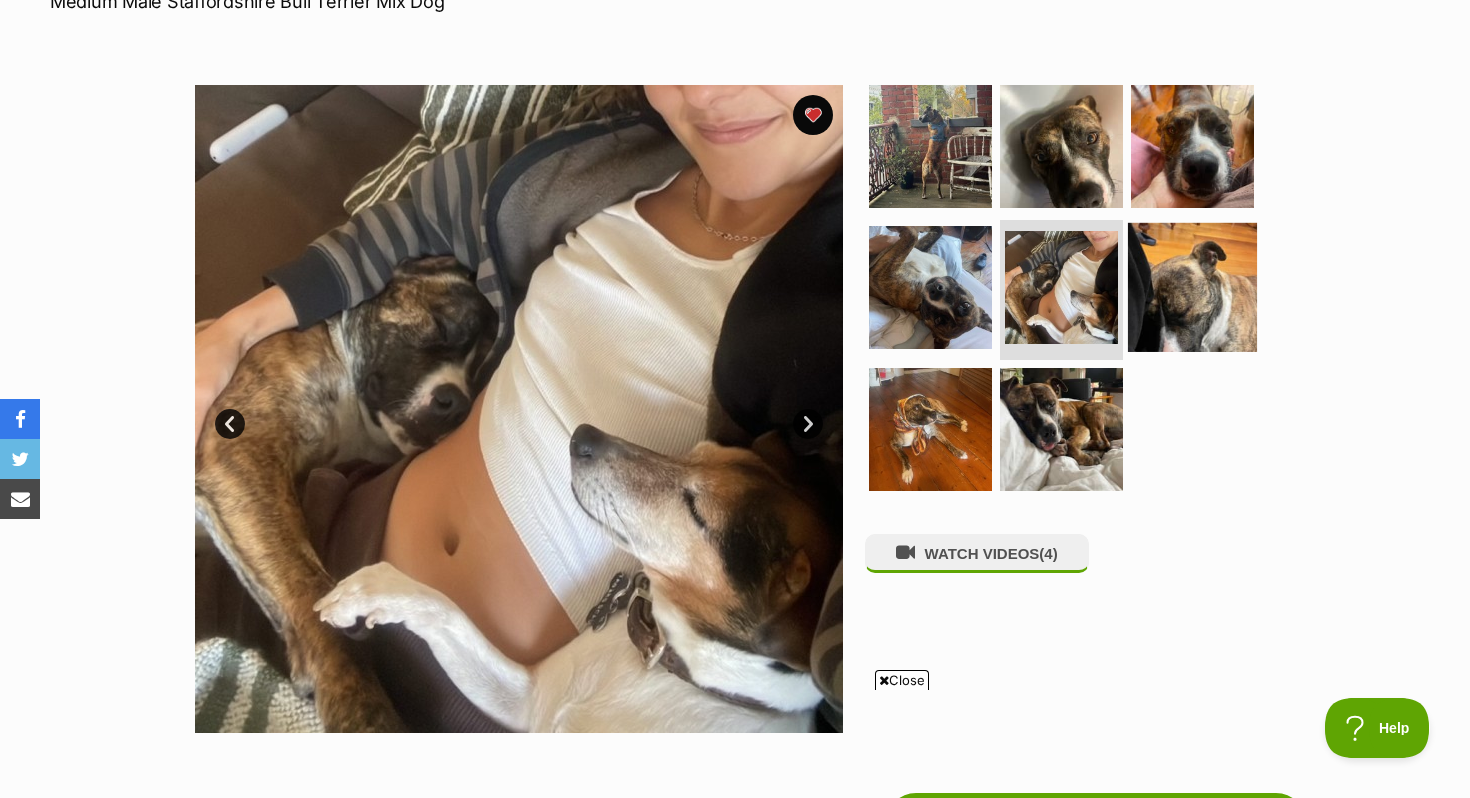 click at bounding box center [1192, 287] 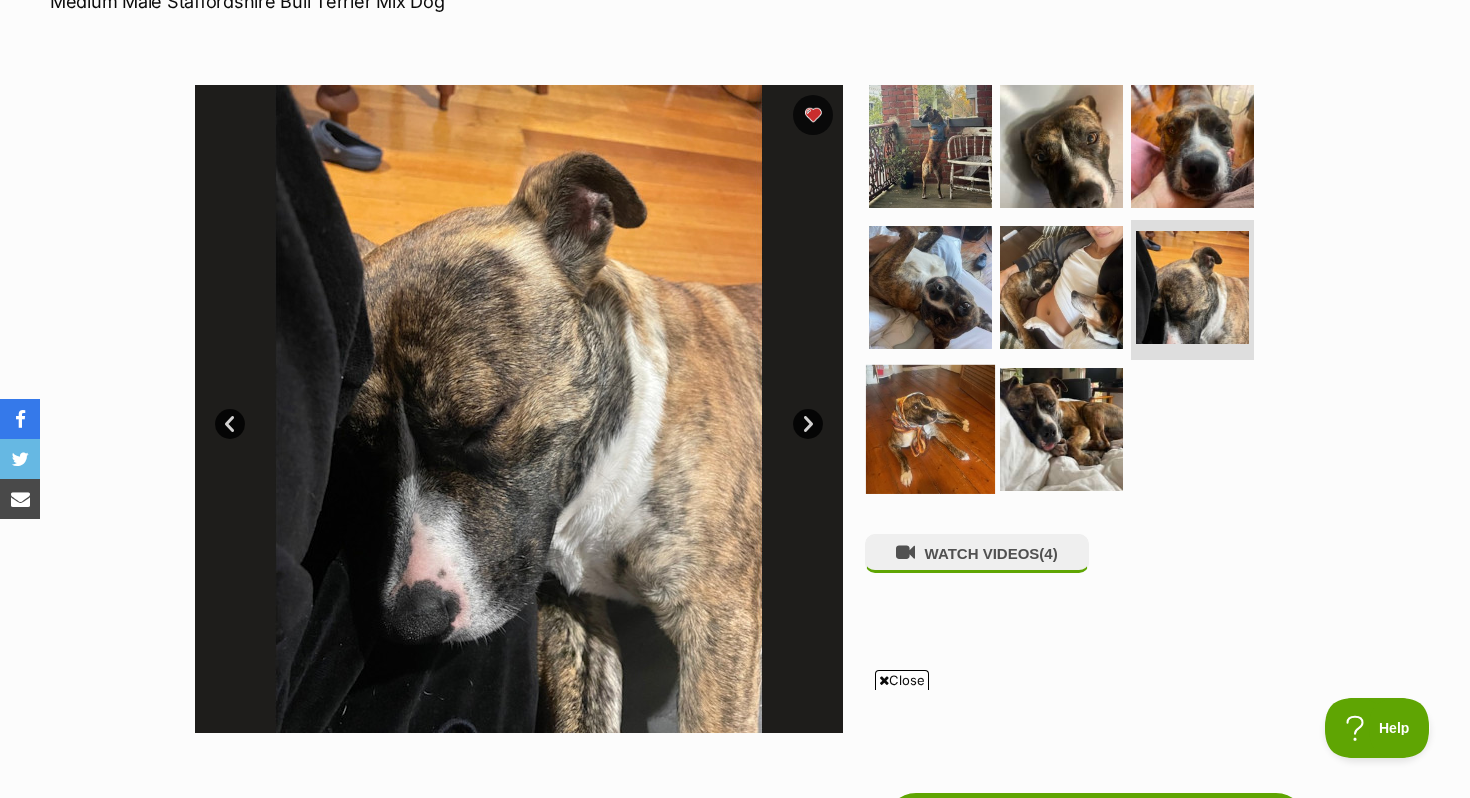 click at bounding box center (930, 429) 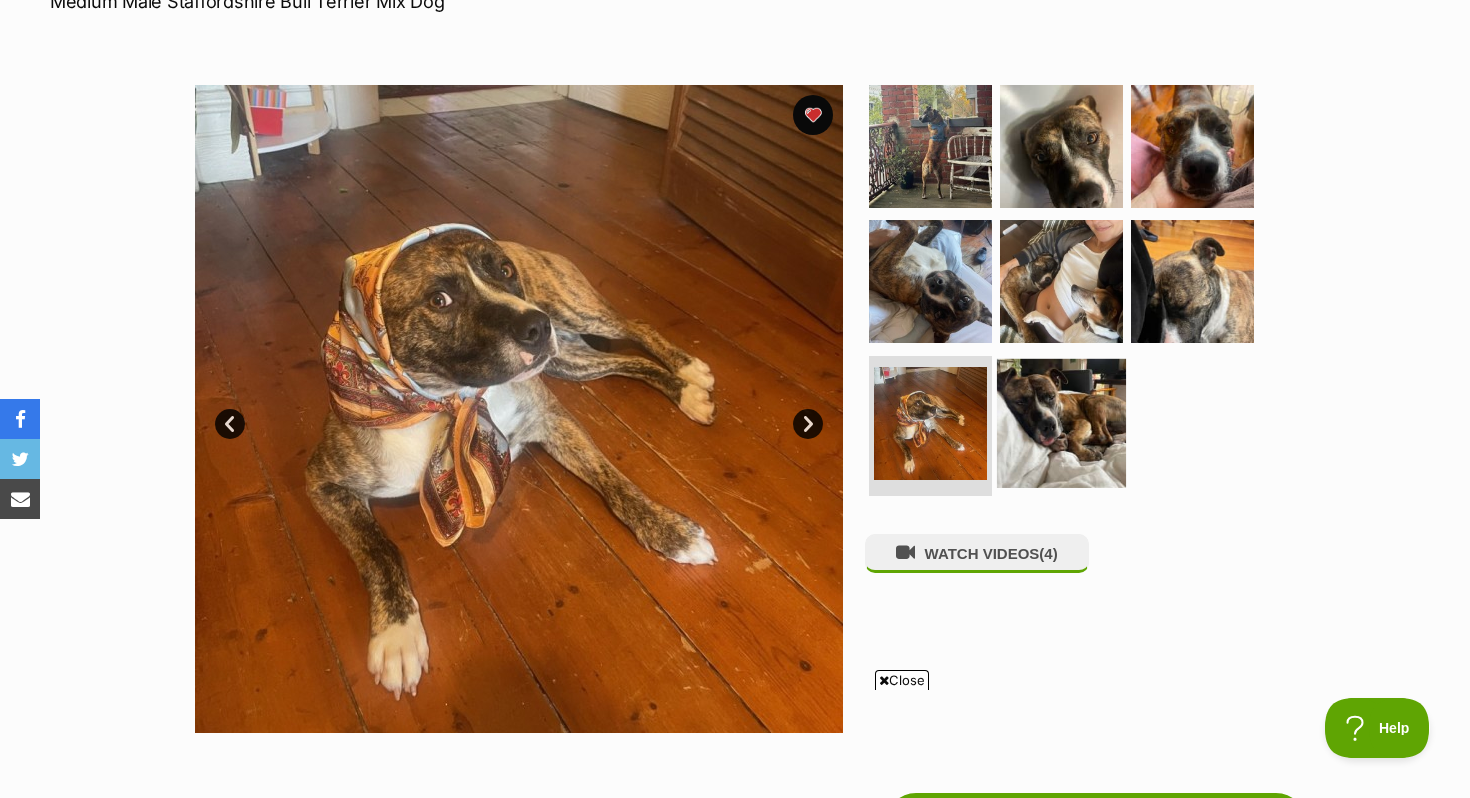 click at bounding box center (1061, 423) 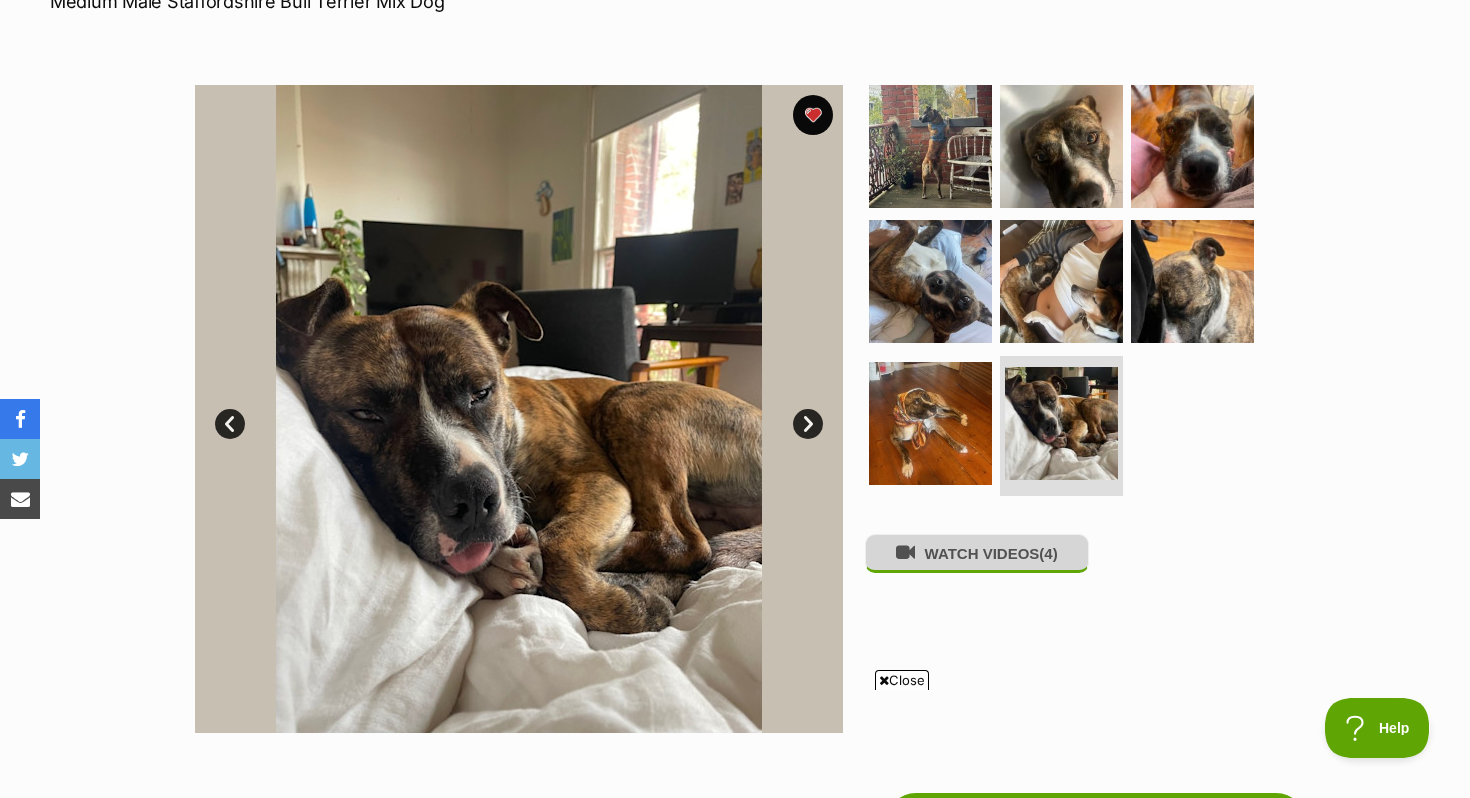 click on "WATCH VIDEOS
(4)" at bounding box center [977, 553] 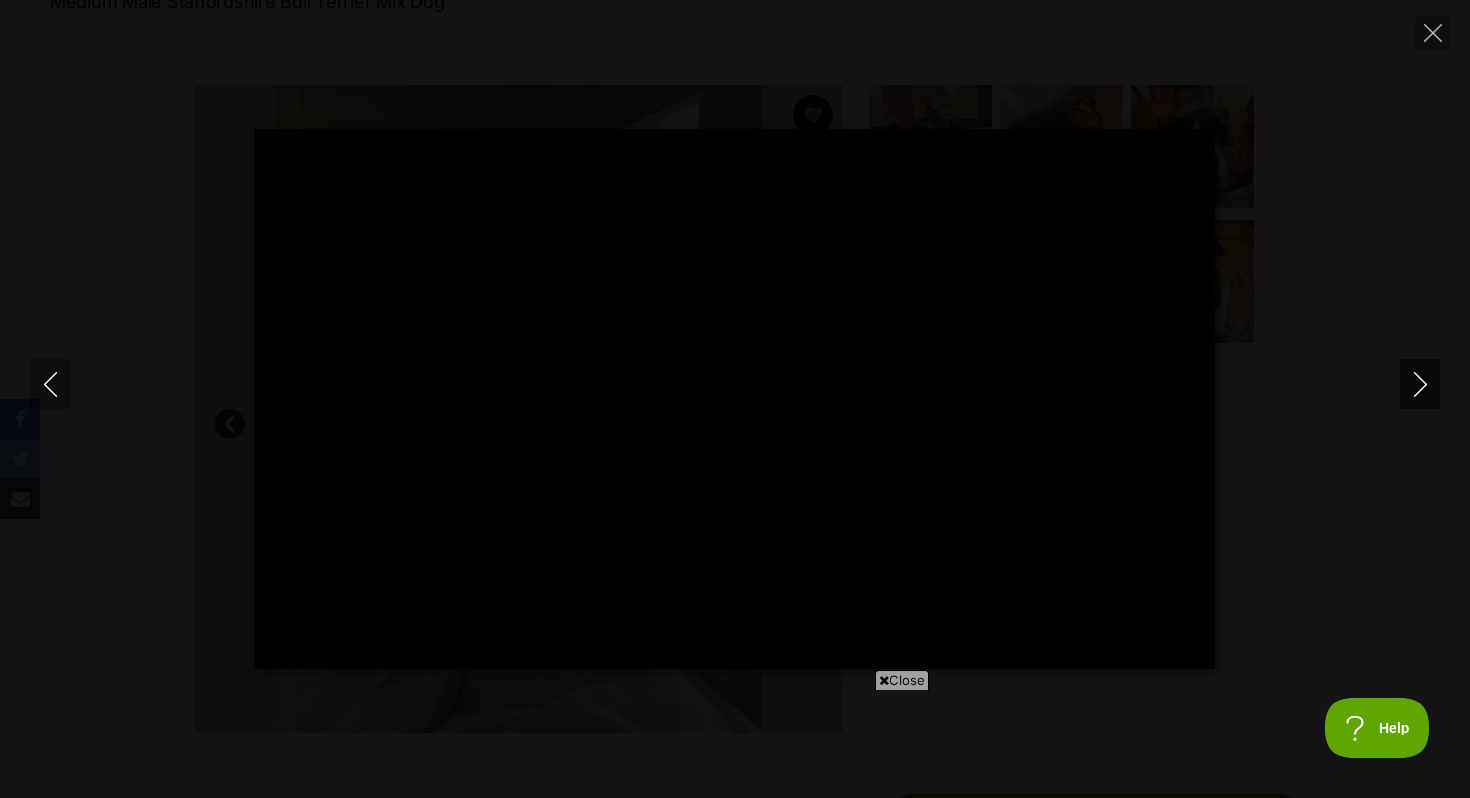 type on "100" 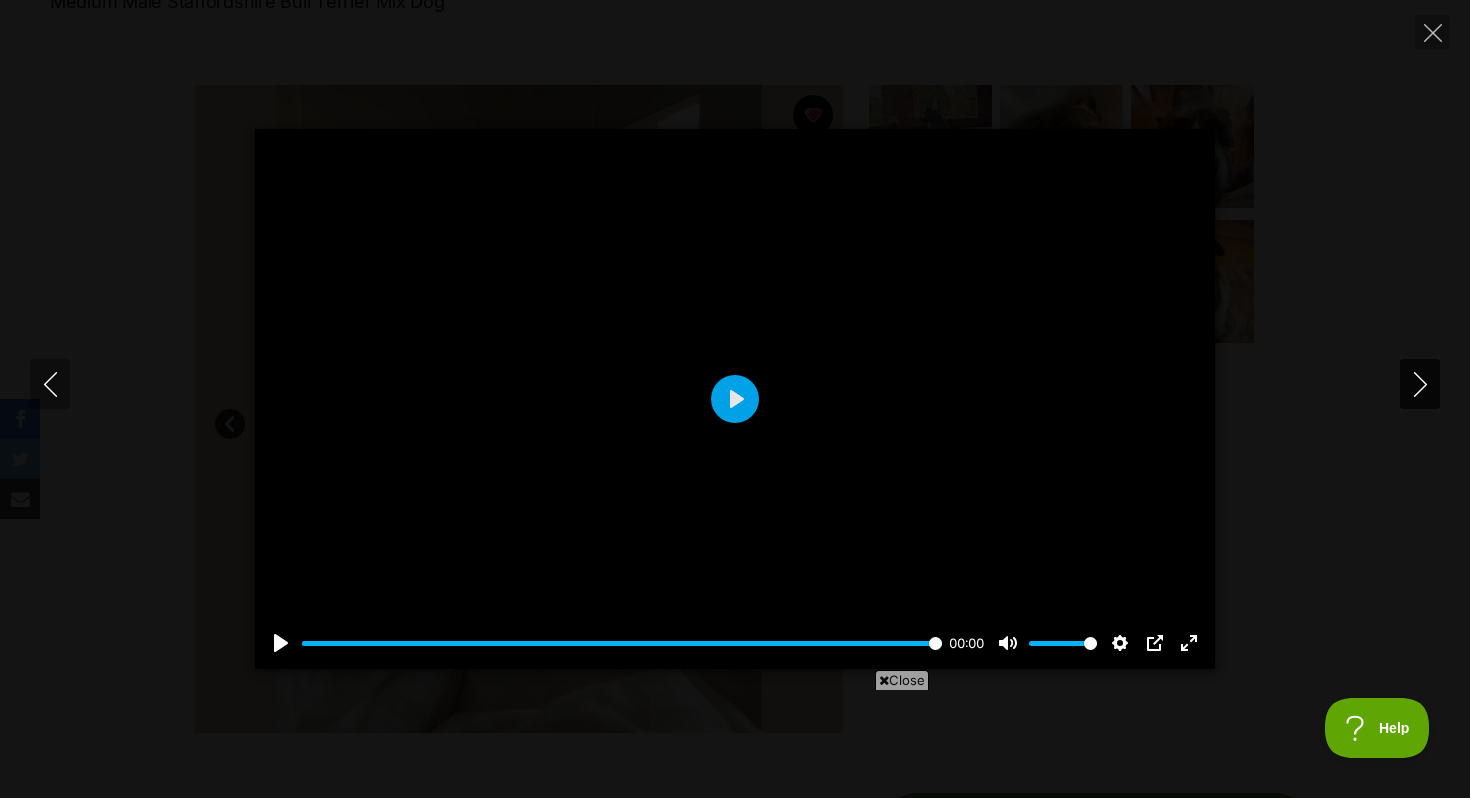 click 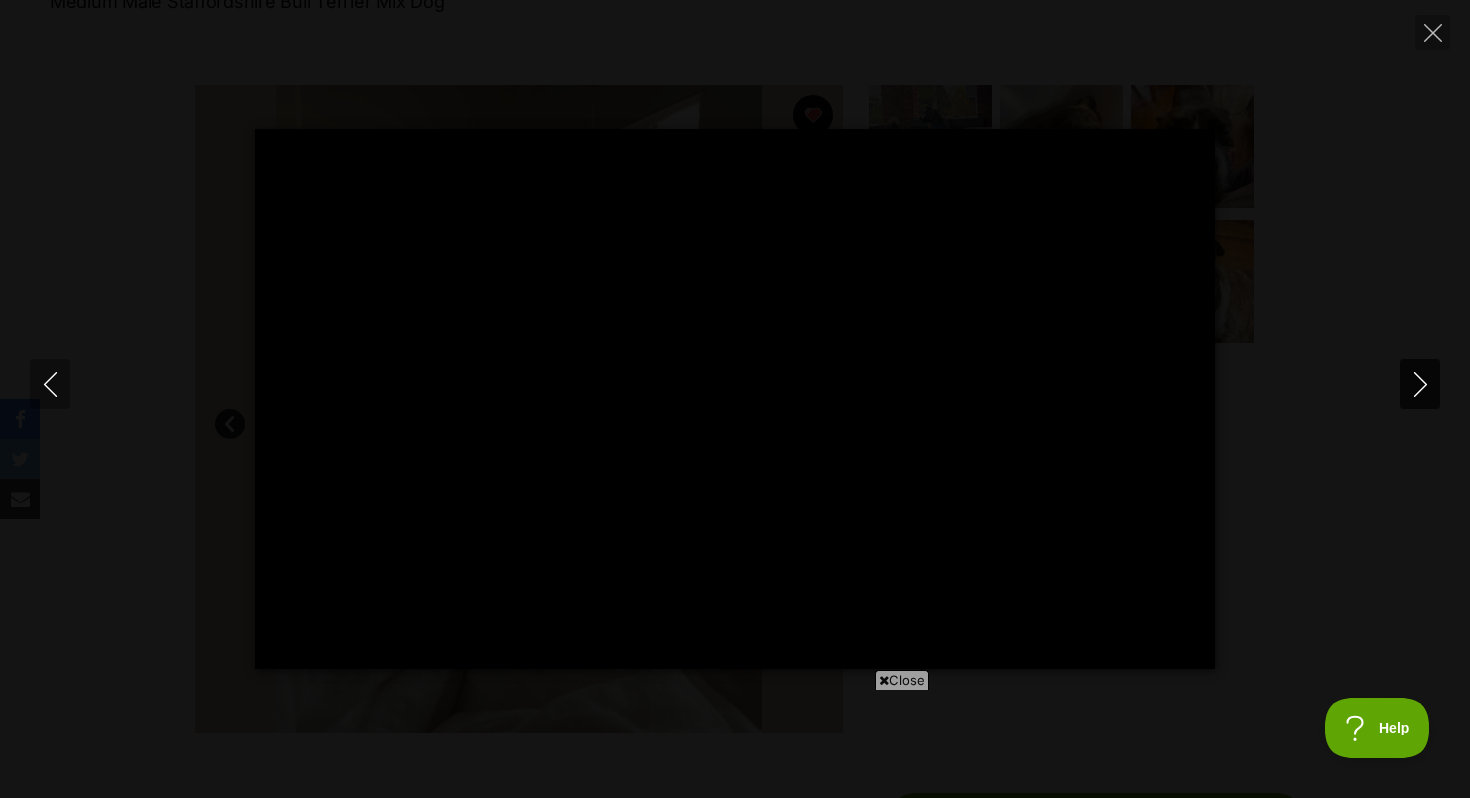 click 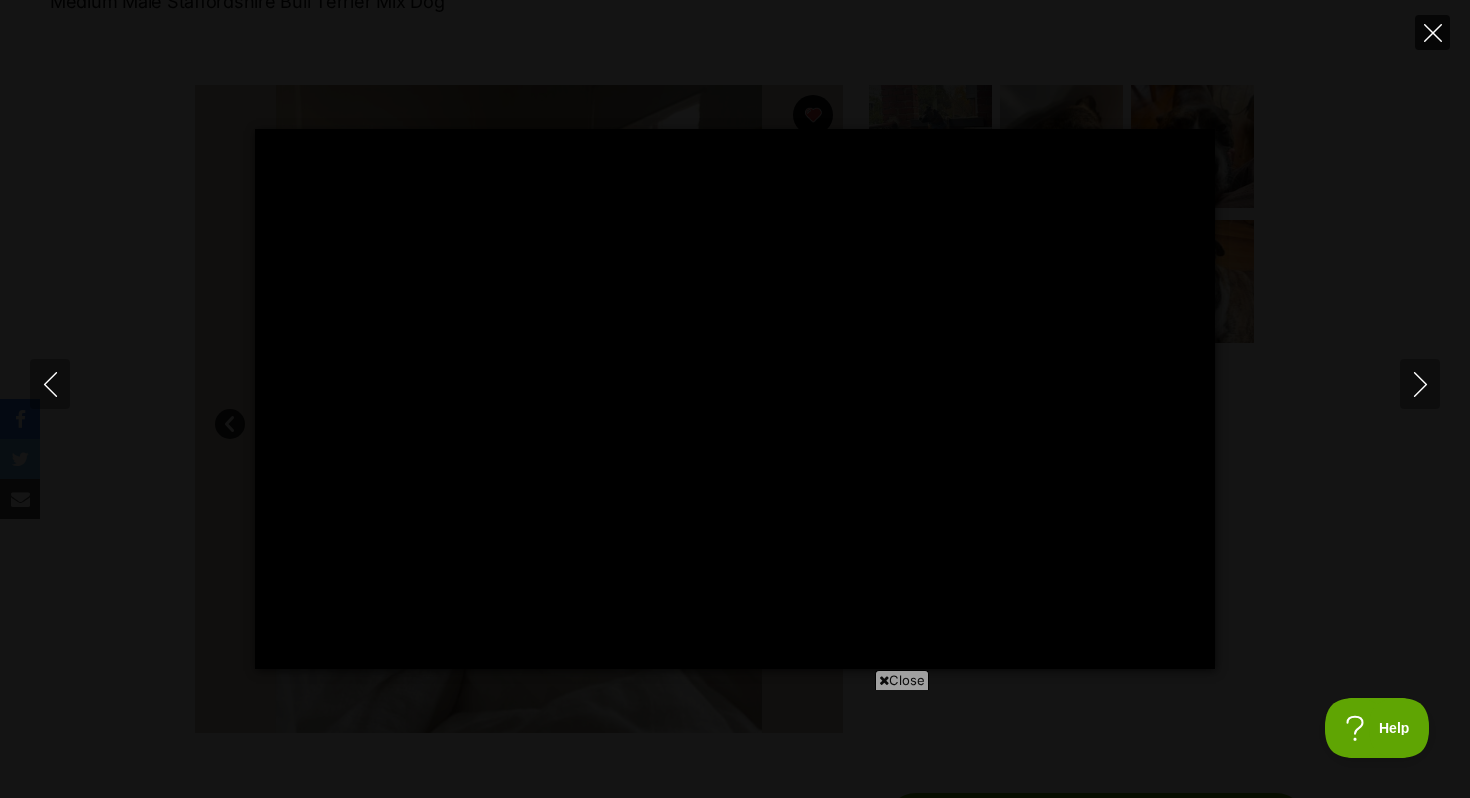 click 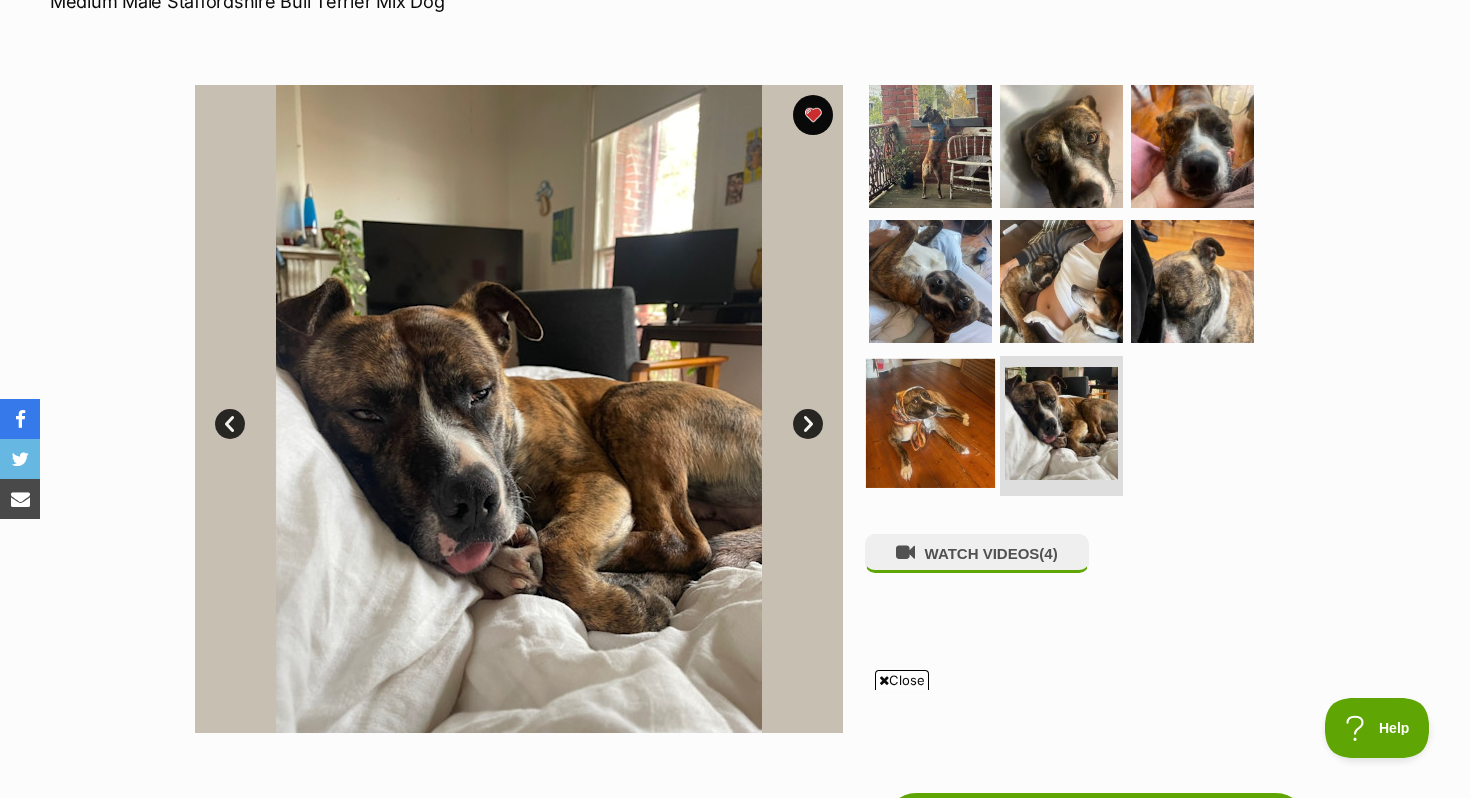 scroll, scrollTop: 0, scrollLeft: 0, axis: both 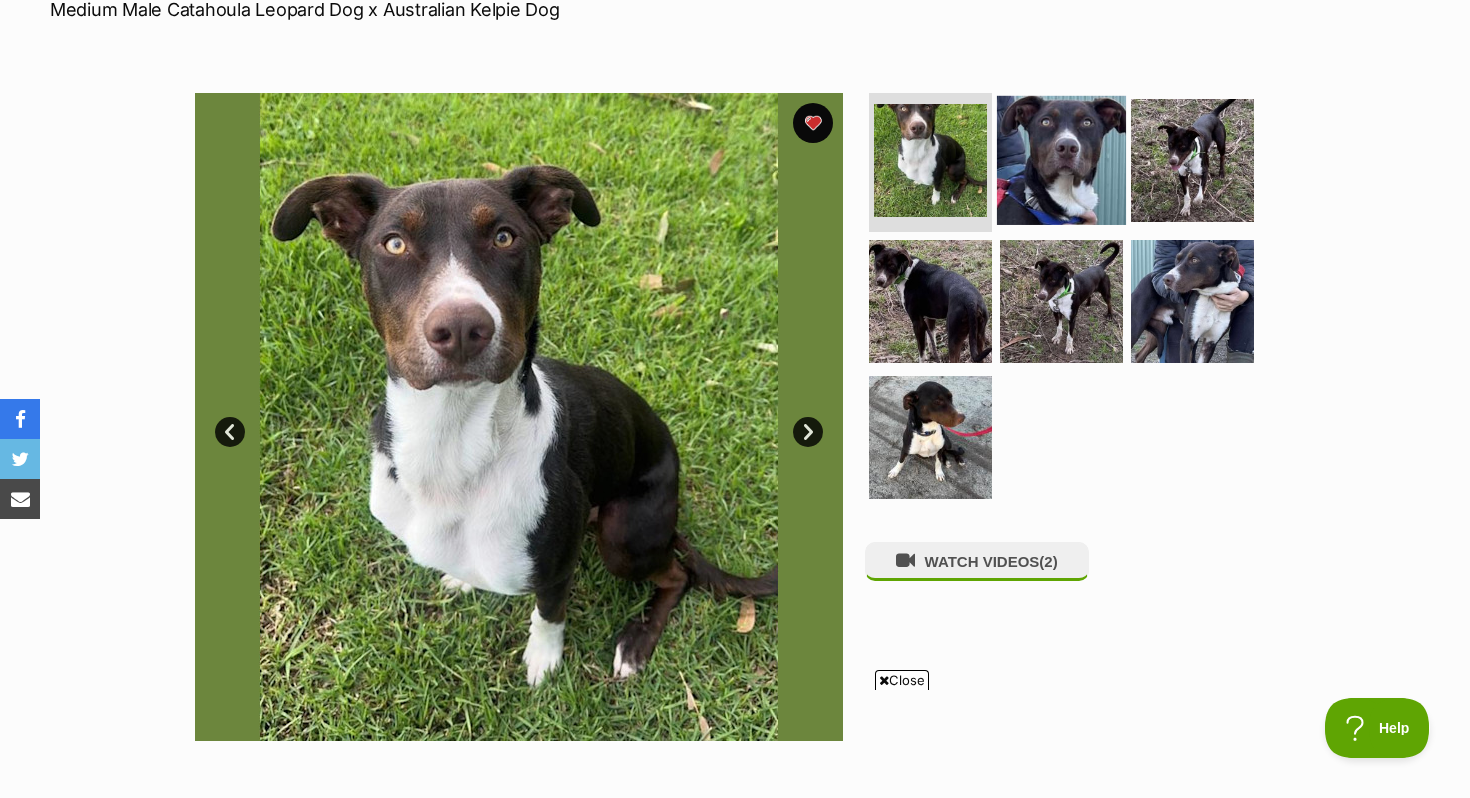click at bounding box center (1061, 159) 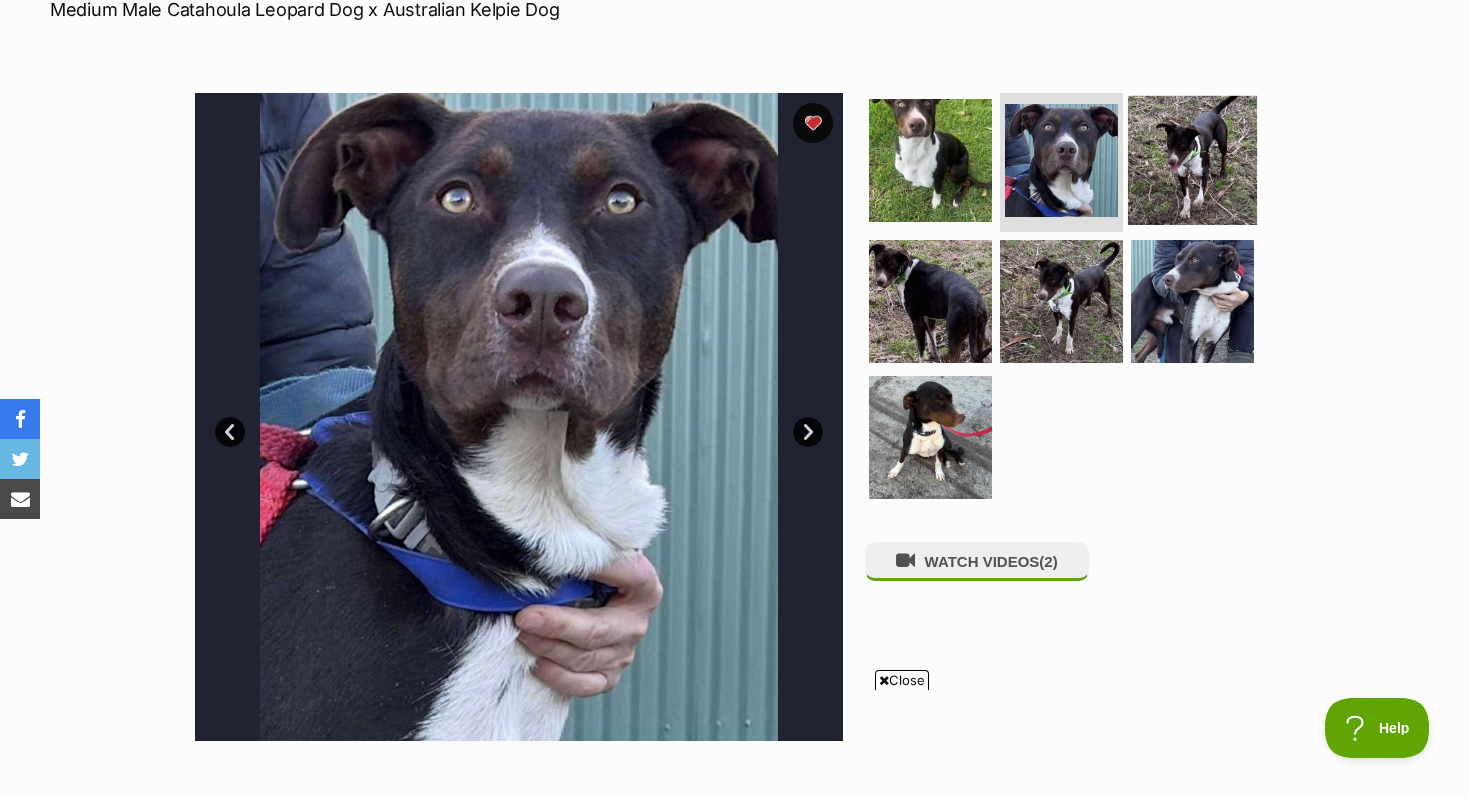 click at bounding box center [1192, 159] 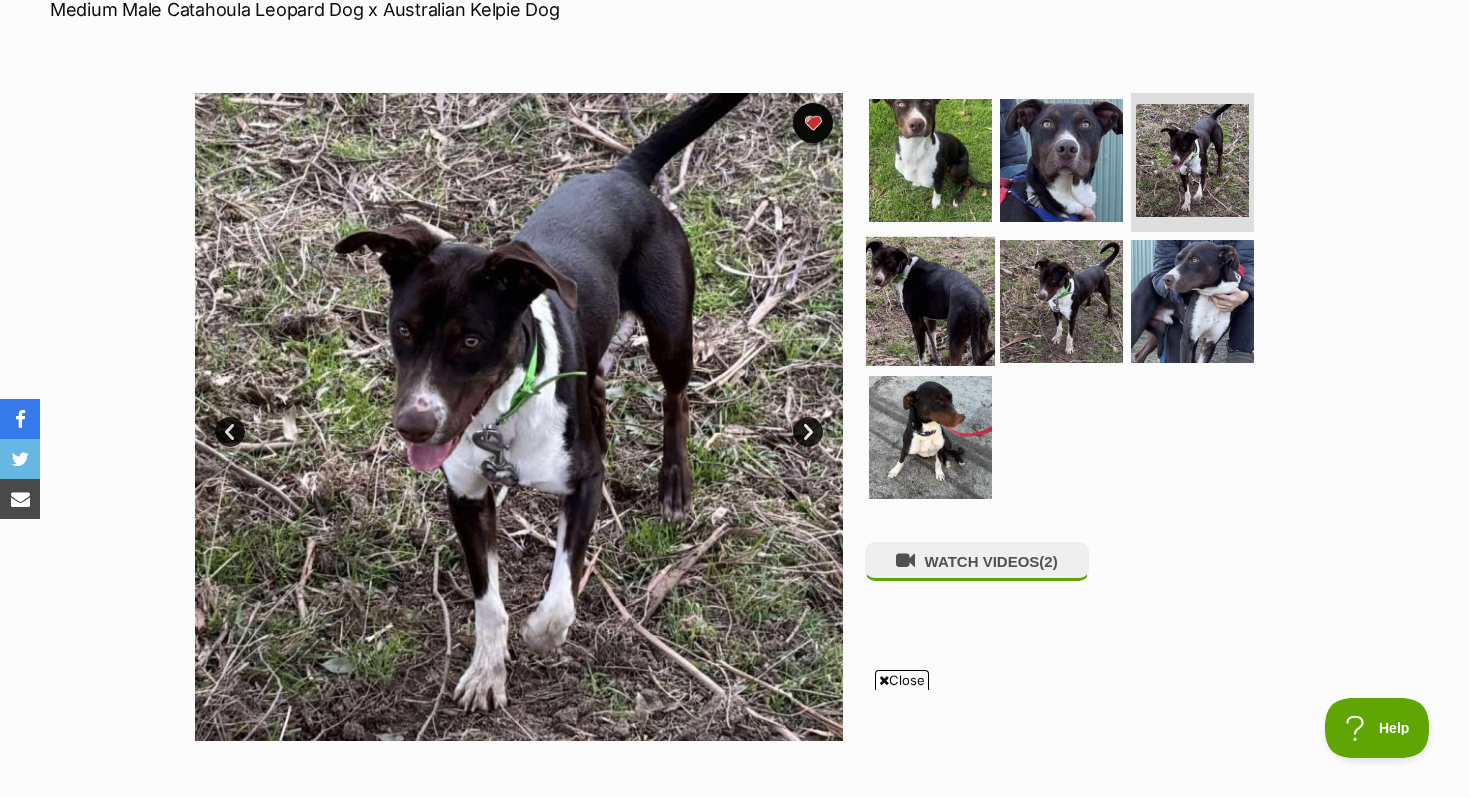 click at bounding box center (930, 301) 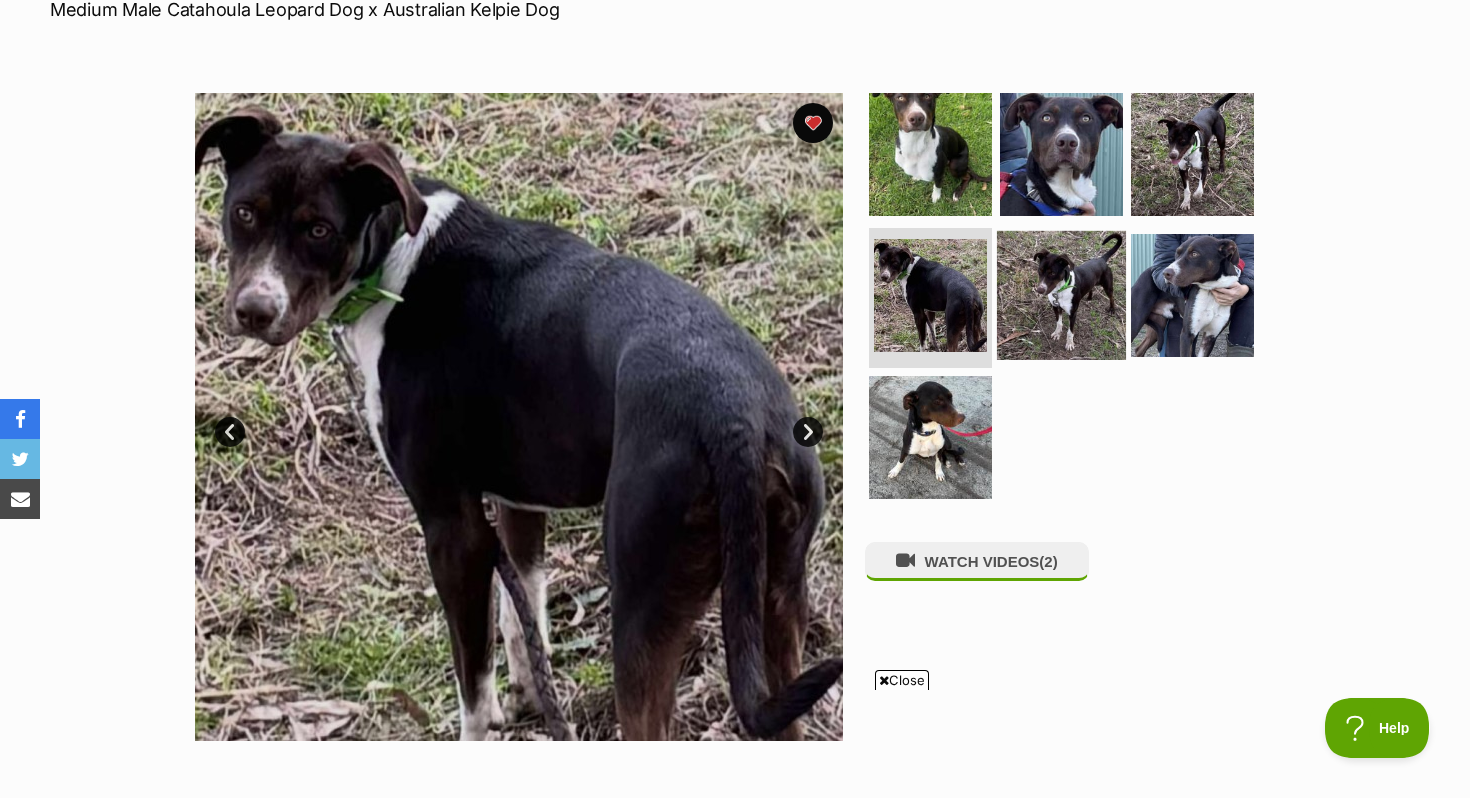 click at bounding box center (1061, 295) 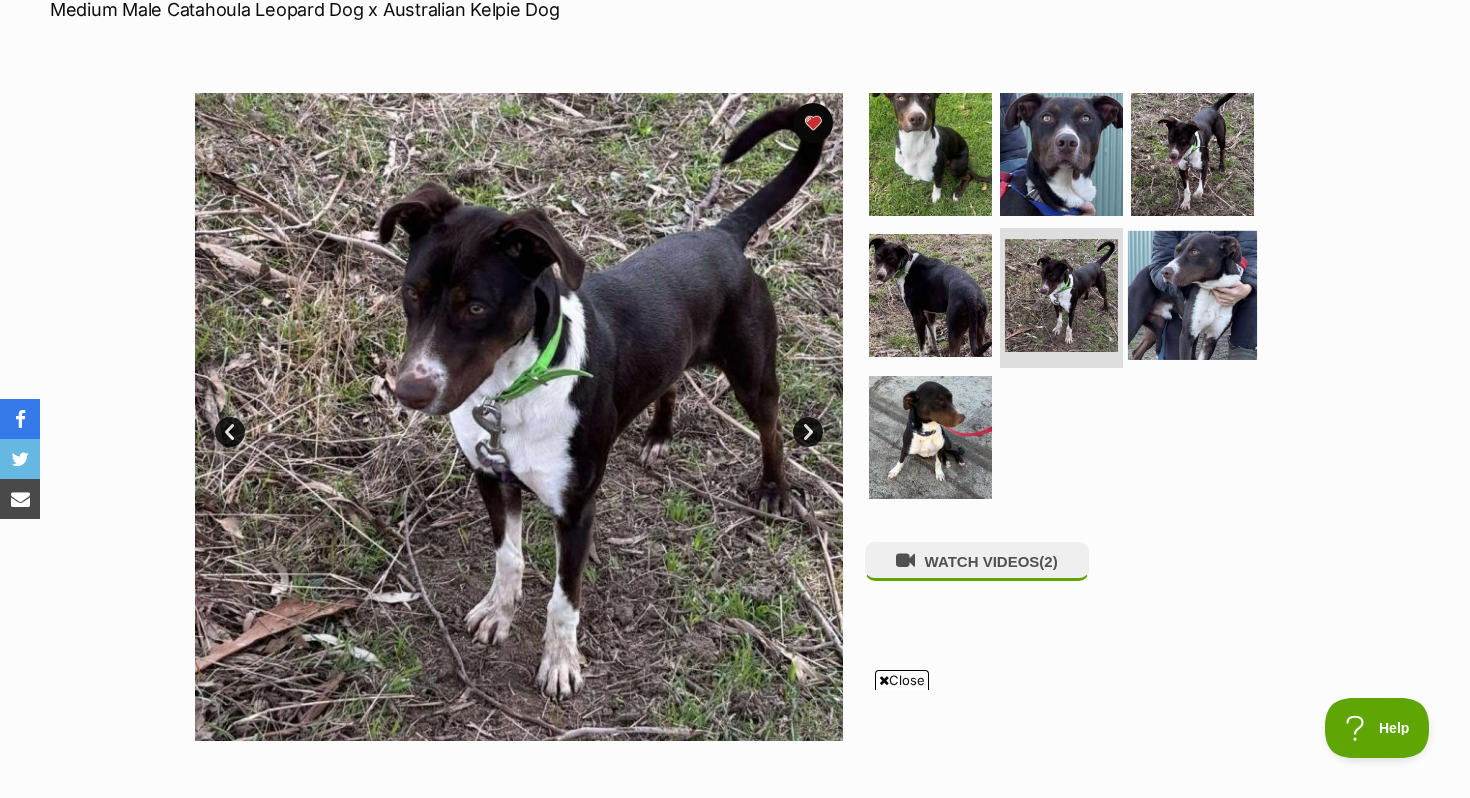 click at bounding box center [1192, 295] 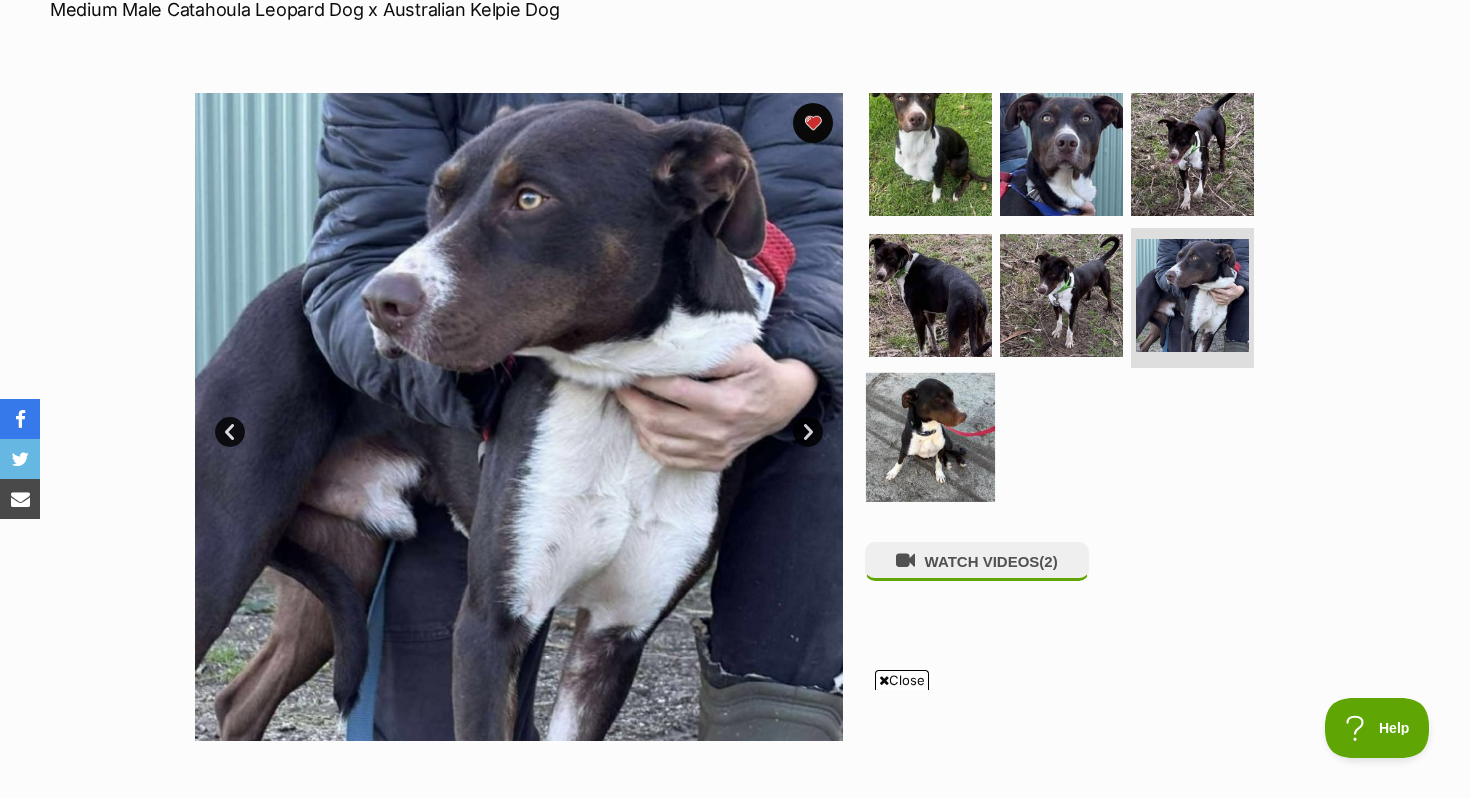 click at bounding box center [930, 437] 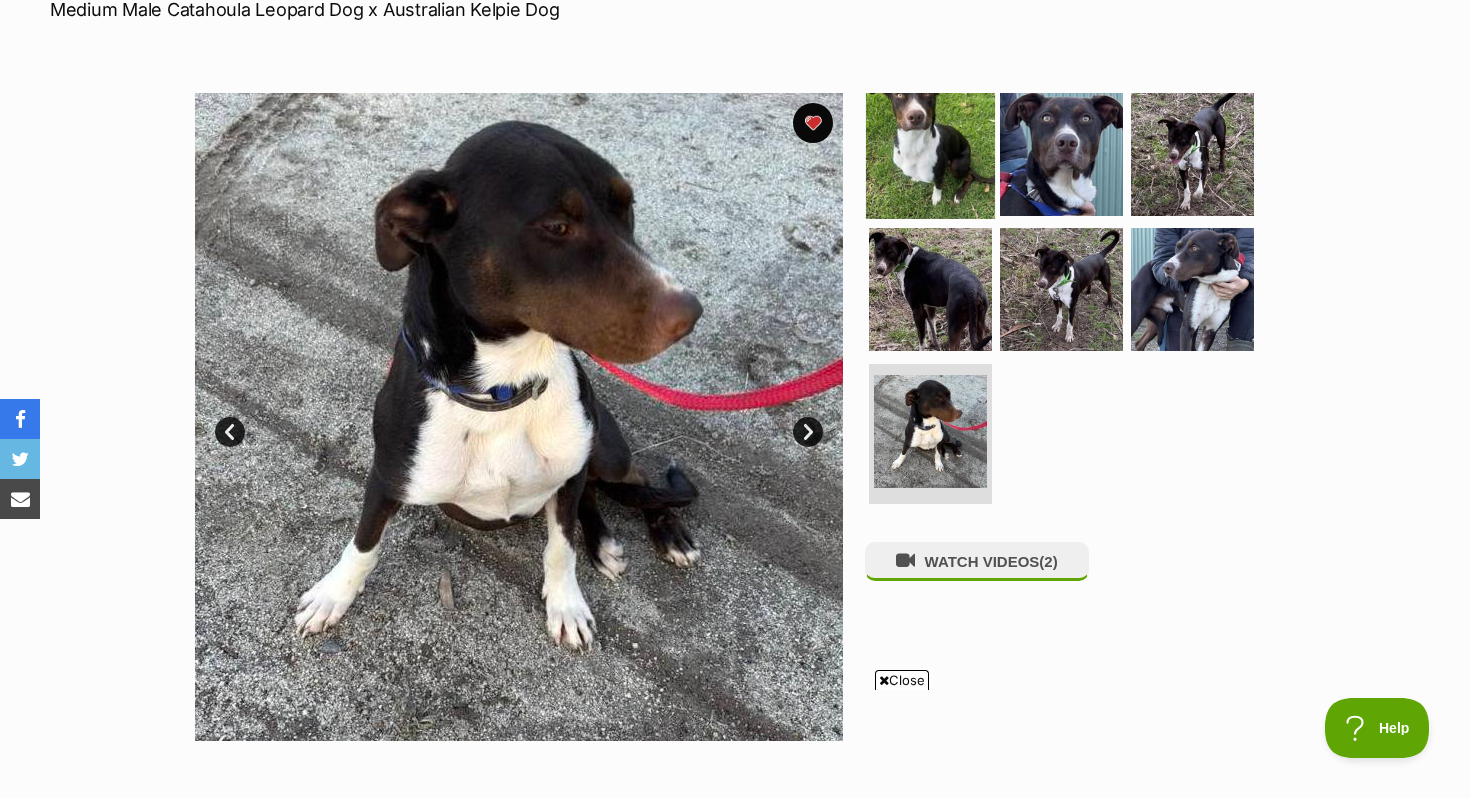 click at bounding box center (930, 153) 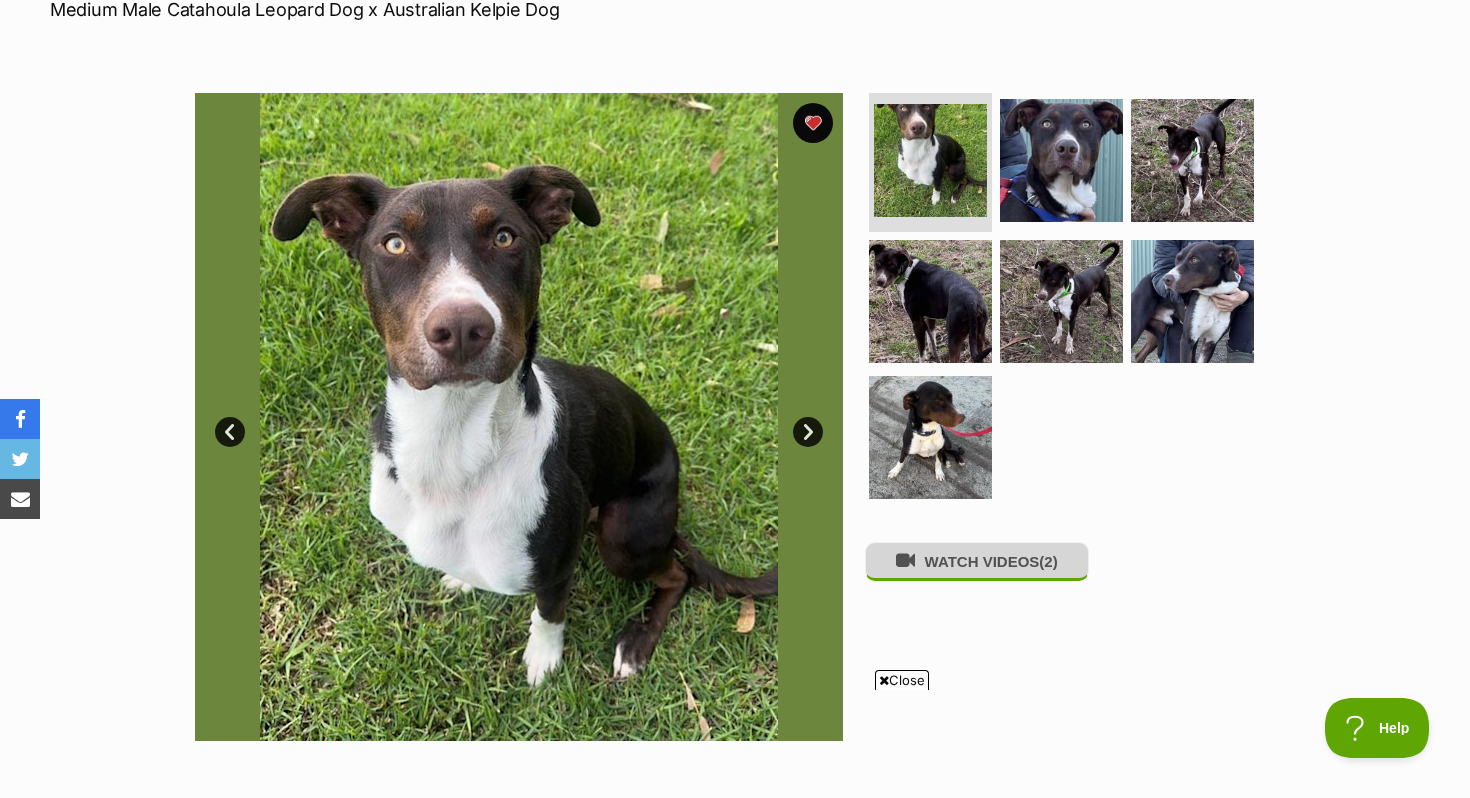 click on "WATCH VIDEOS
(2)" at bounding box center (977, 561) 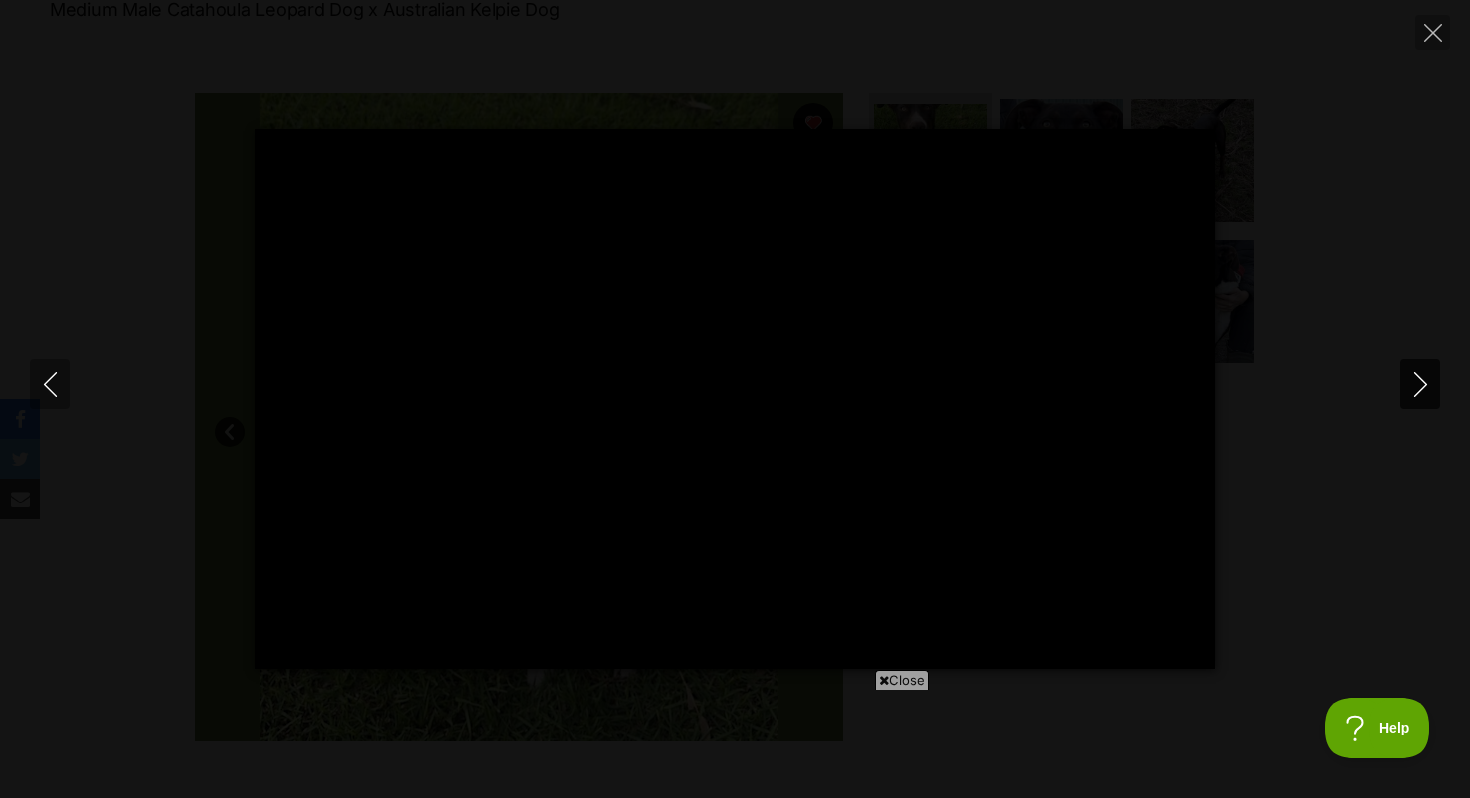 click at bounding box center (1420, 384) 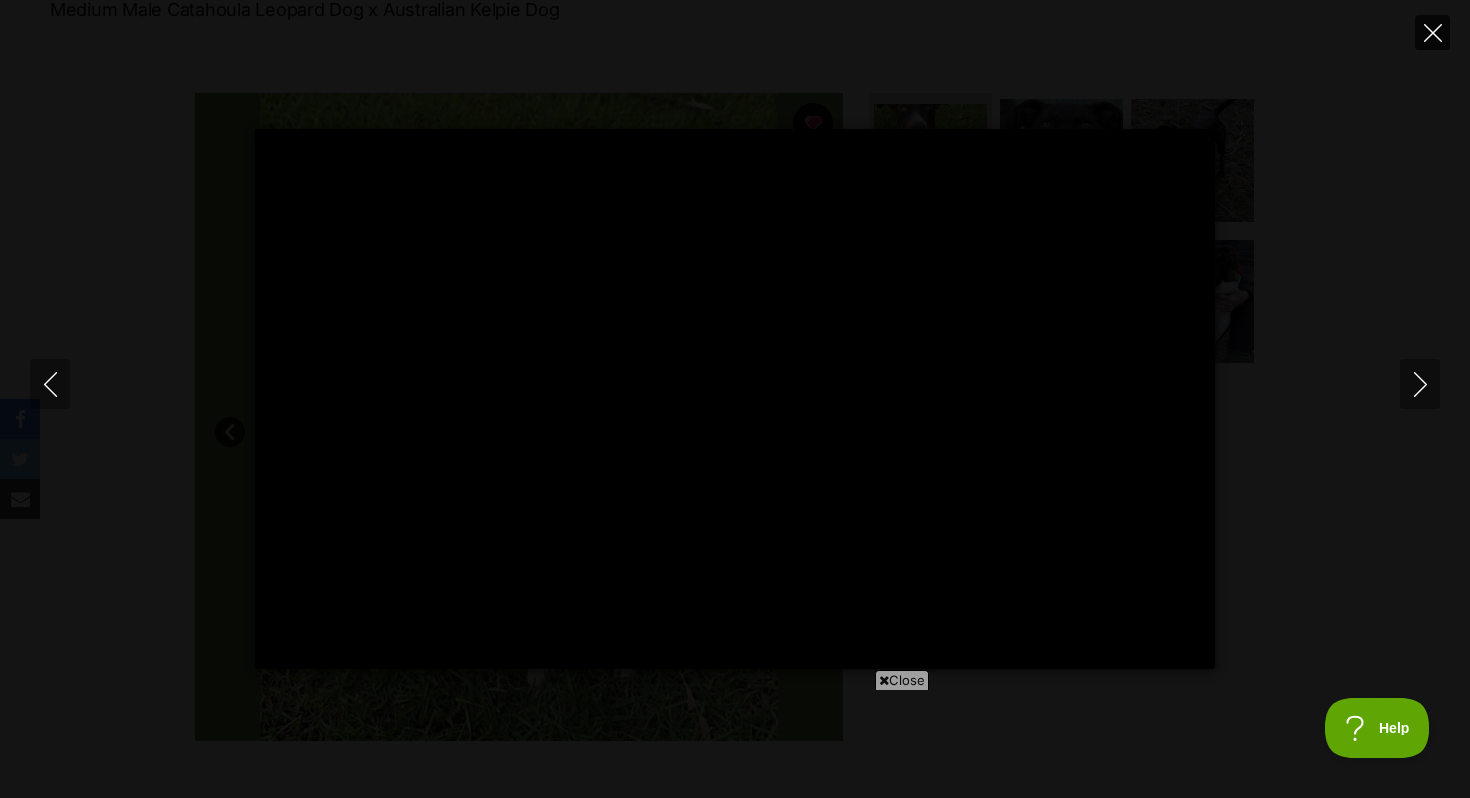 scroll, scrollTop: 0, scrollLeft: 0, axis: both 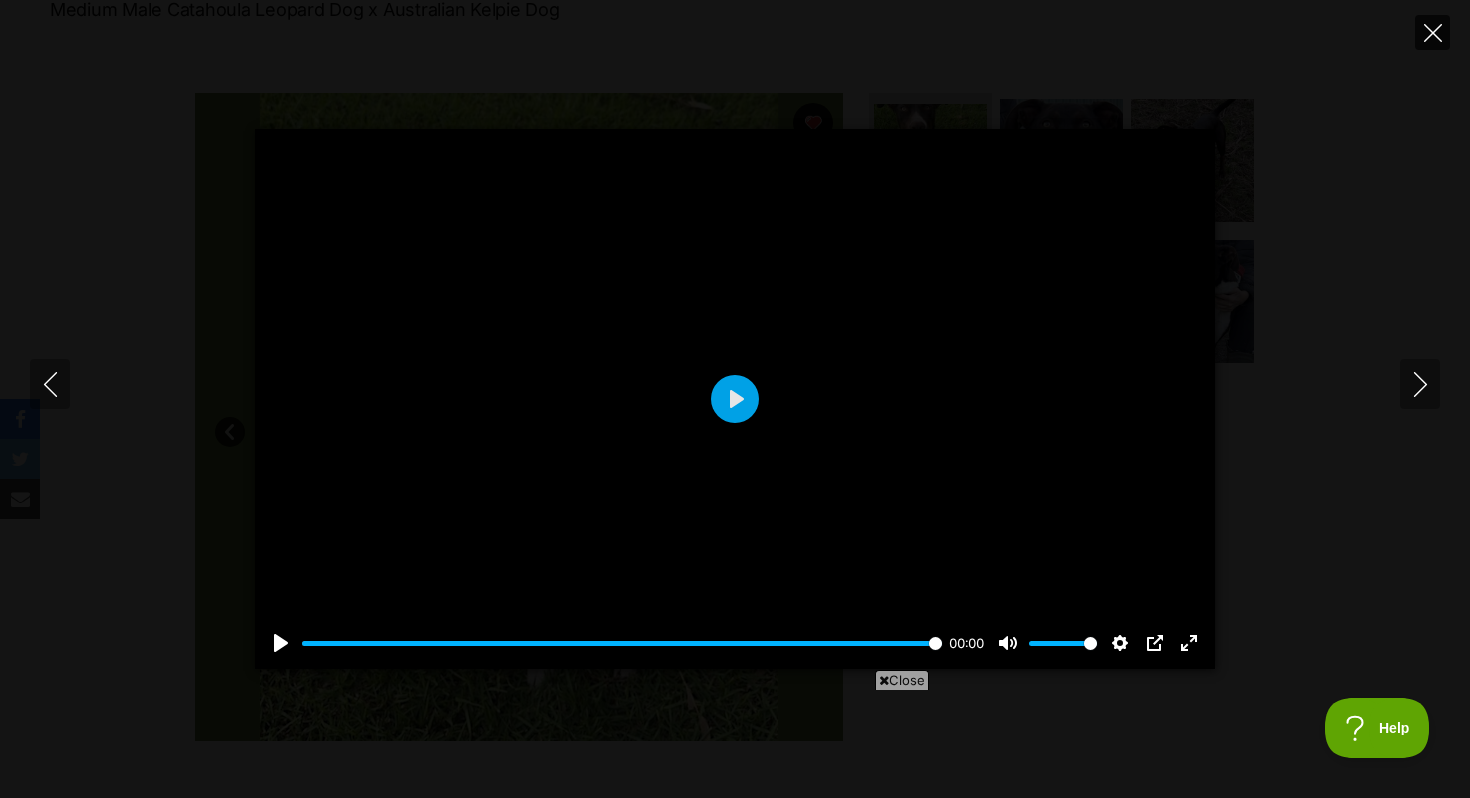 click 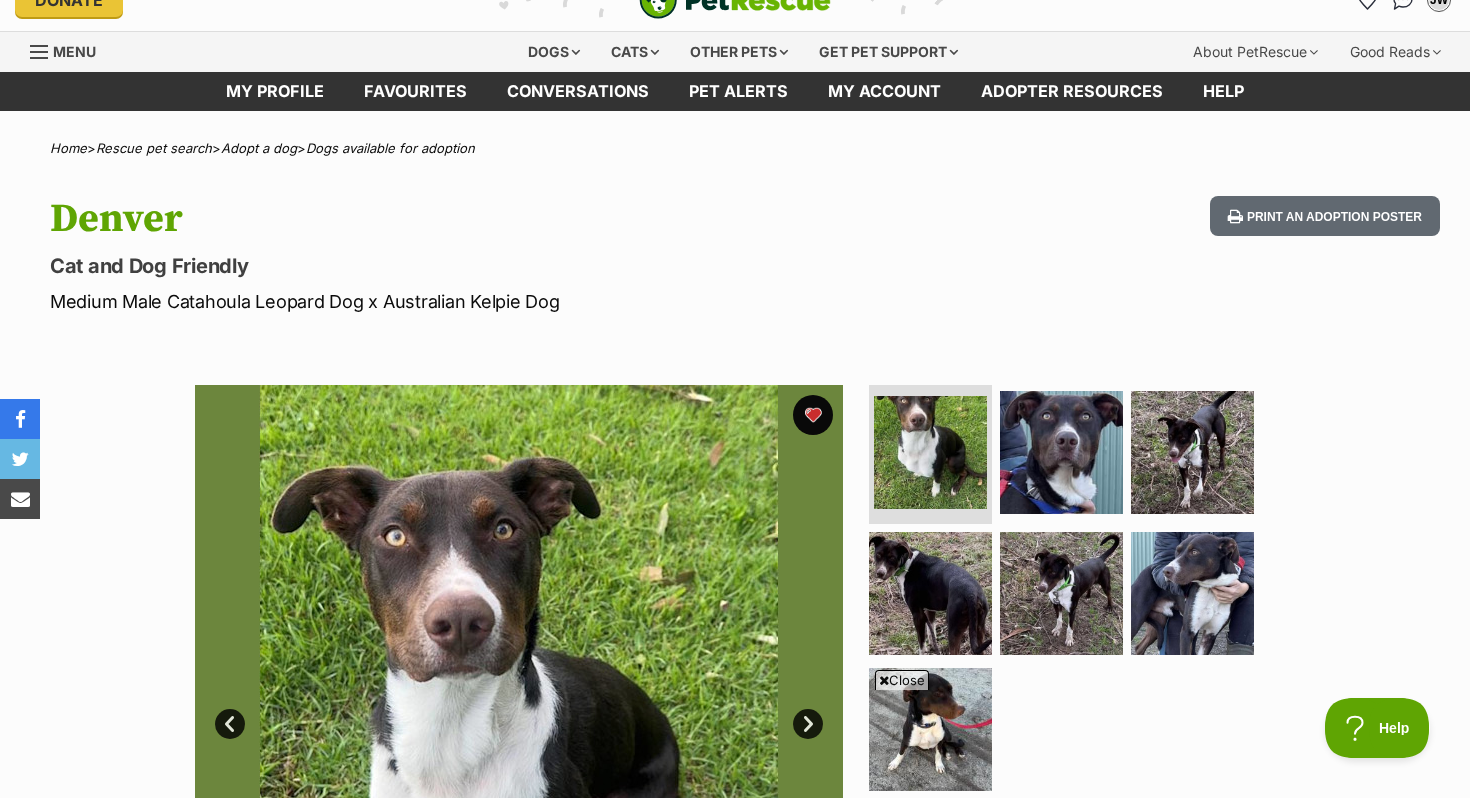 scroll, scrollTop: 0, scrollLeft: 0, axis: both 